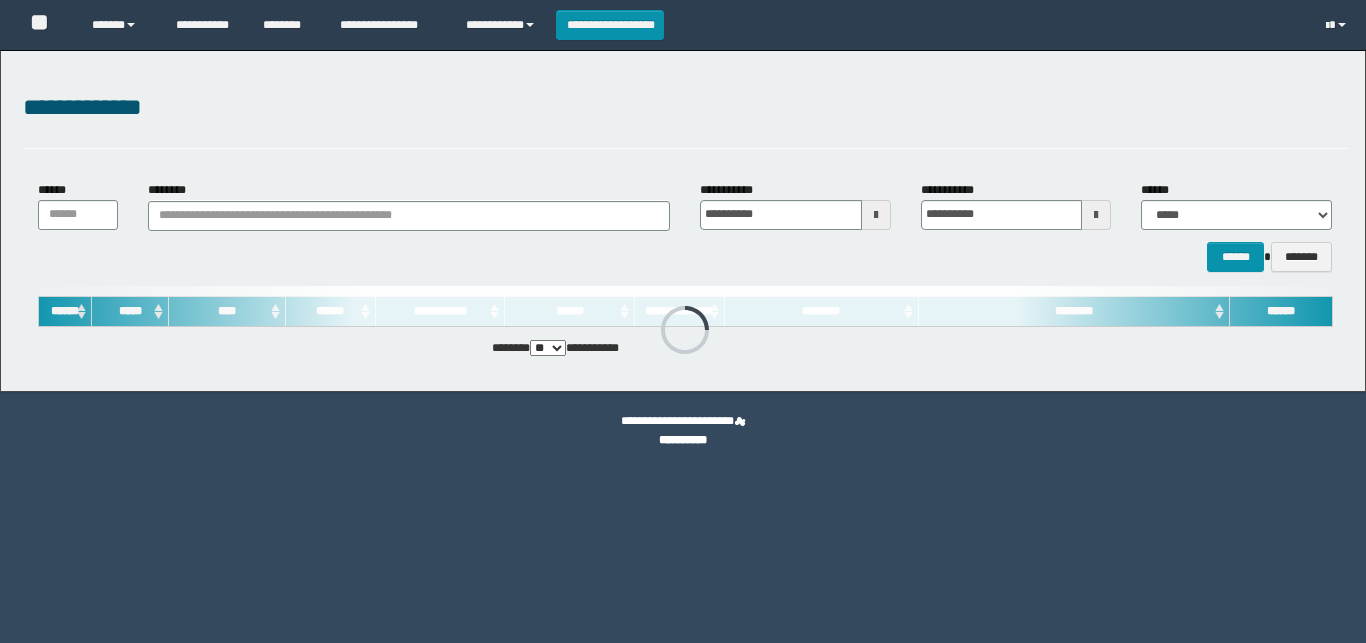 scroll, scrollTop: 0, scrollLeft: 0, axis: both 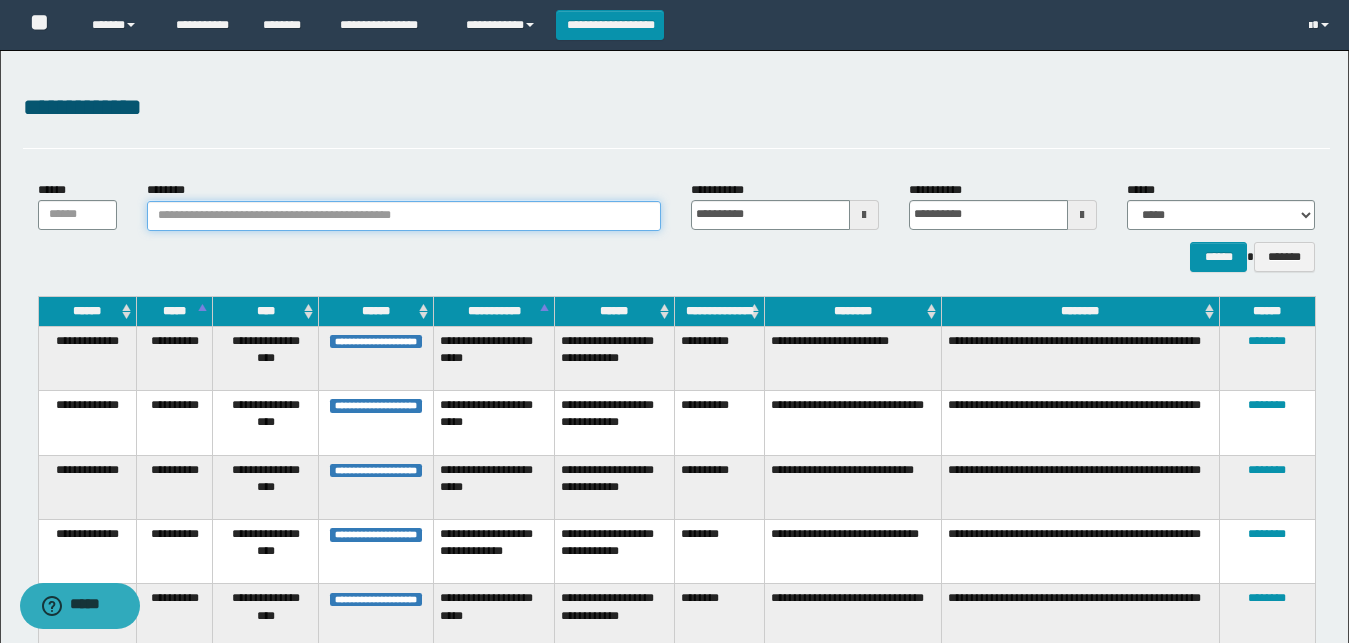 click on "********" at bounding box center (404, 216) 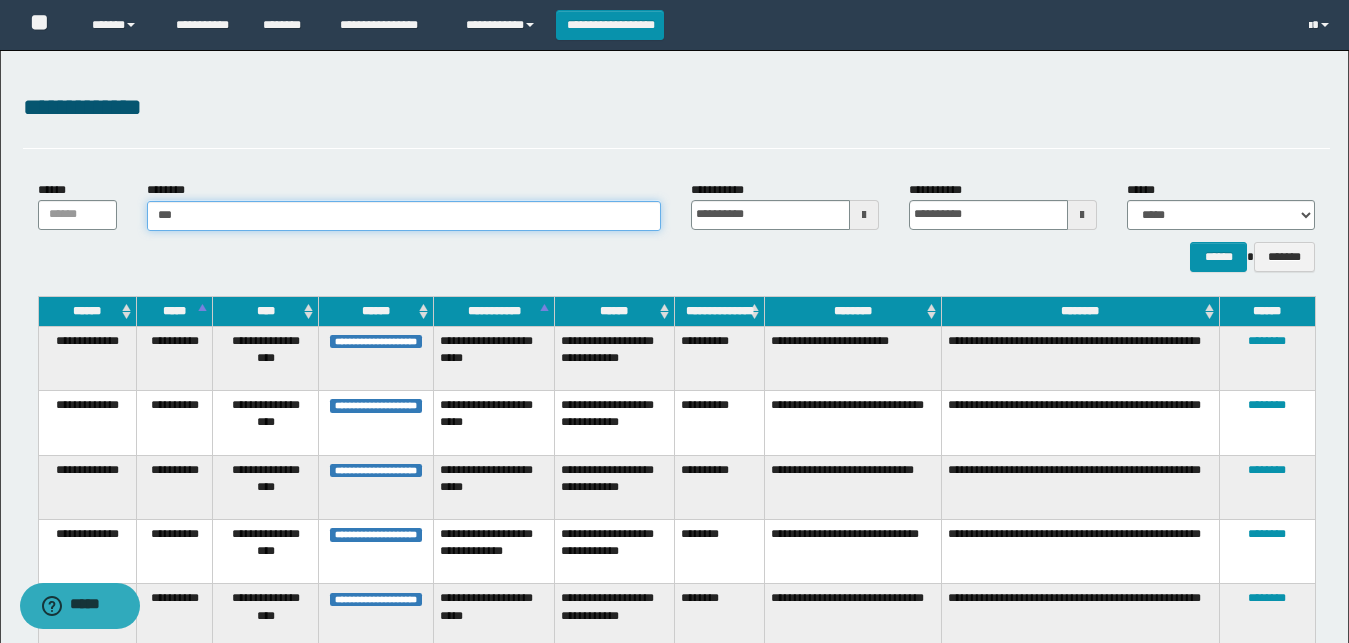 type on "****" 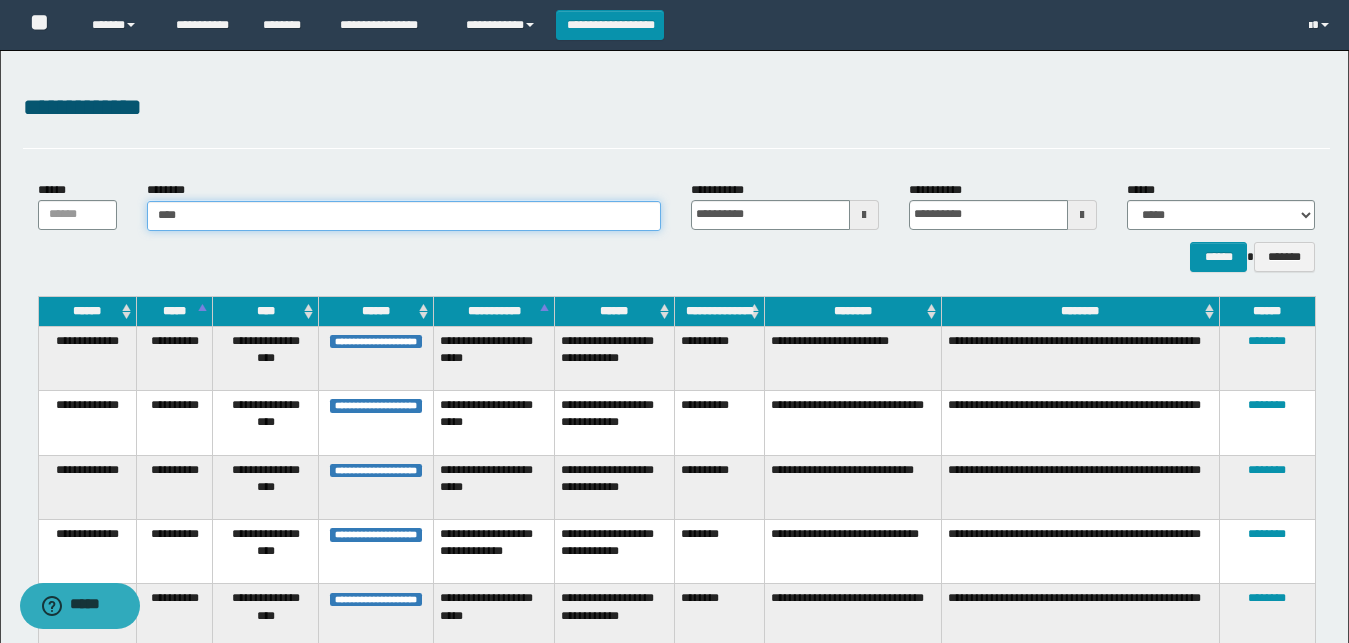 type on "****" 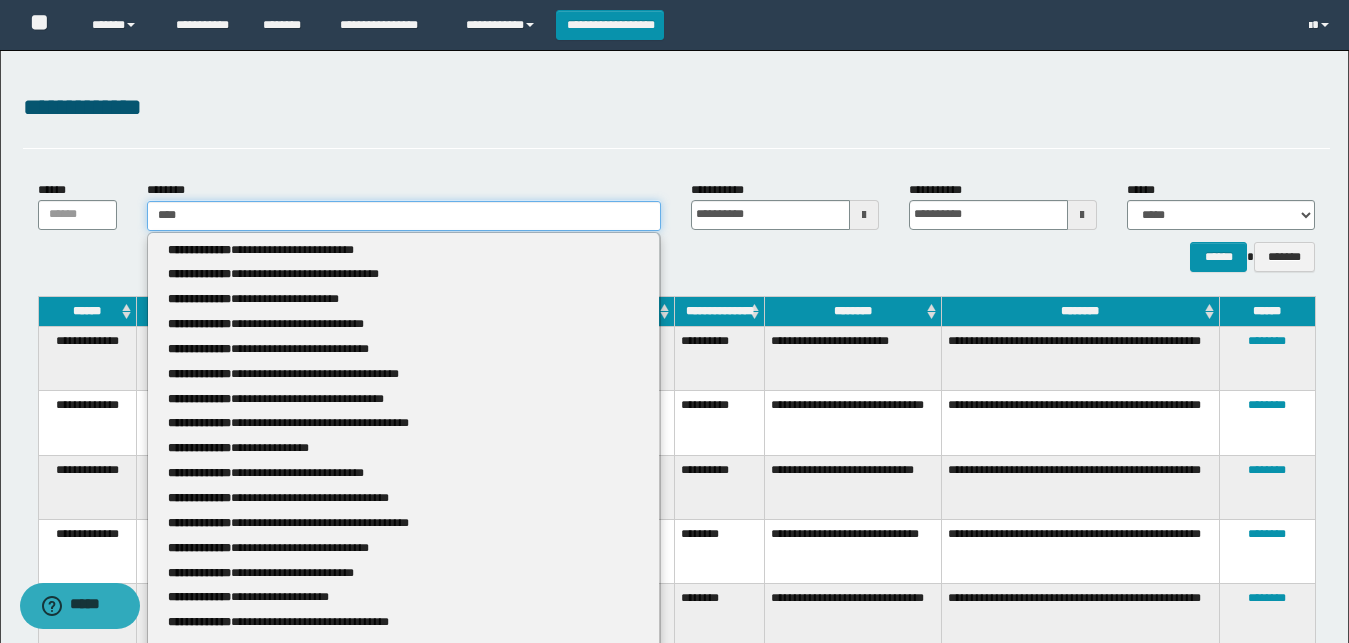 type 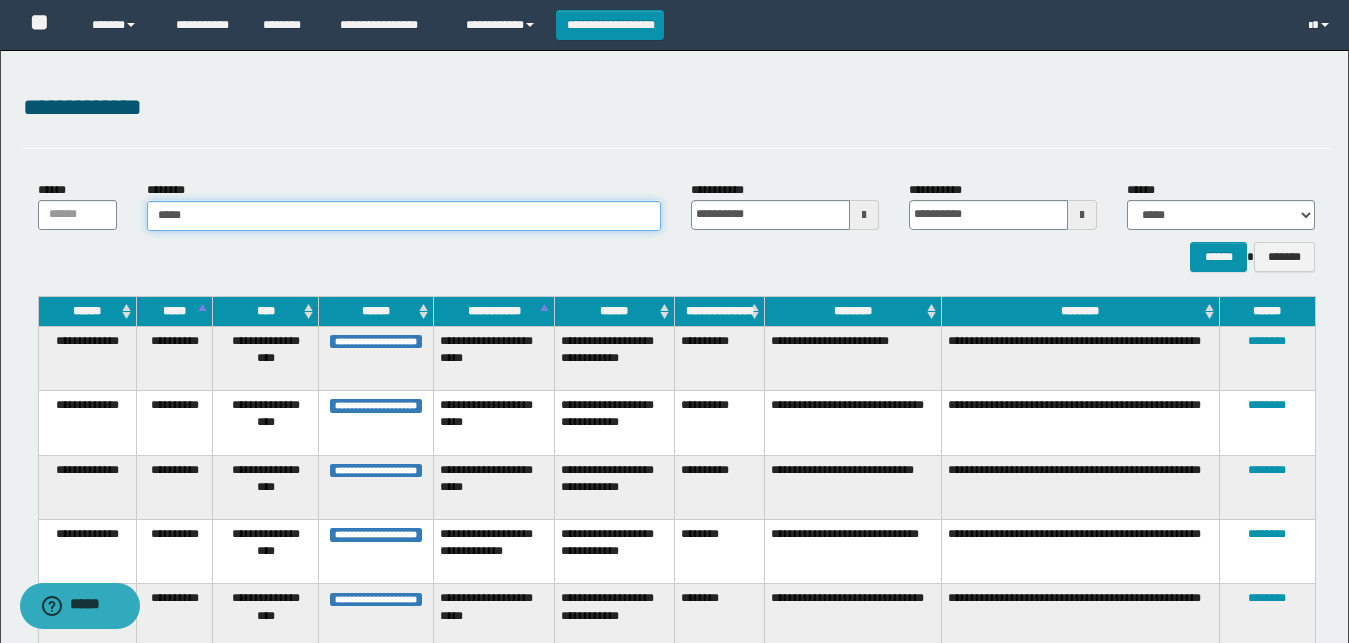 type on "******" 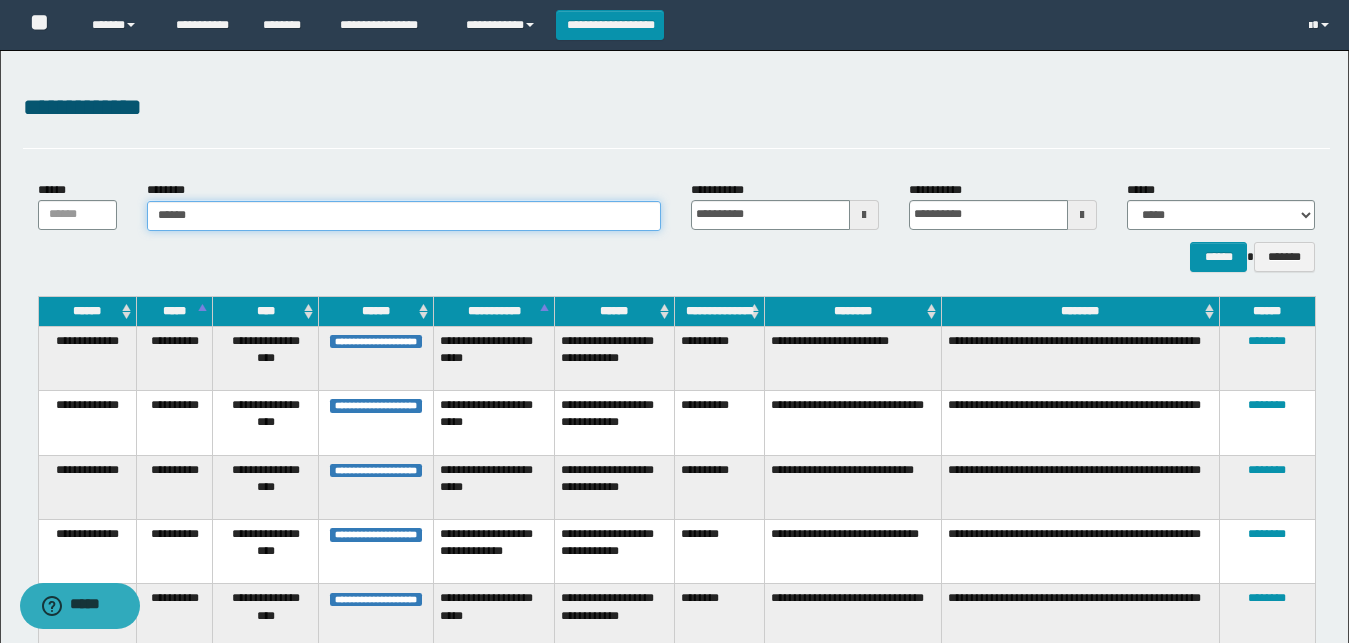 type on "******" 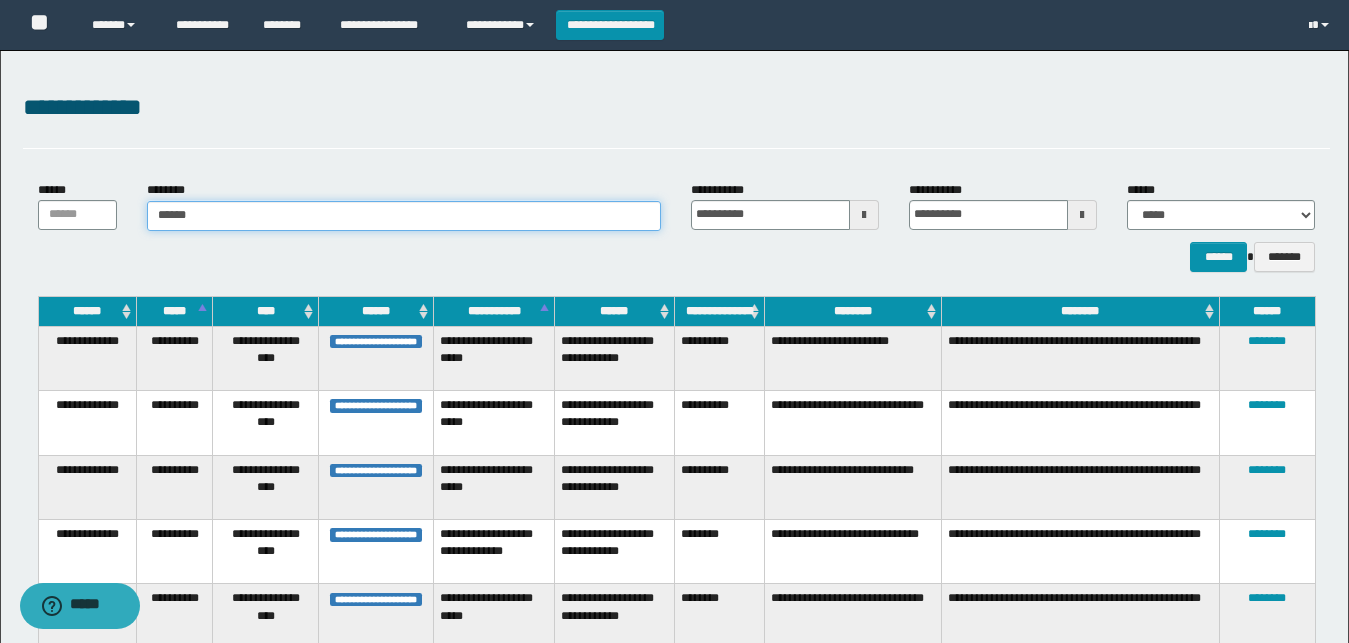 type 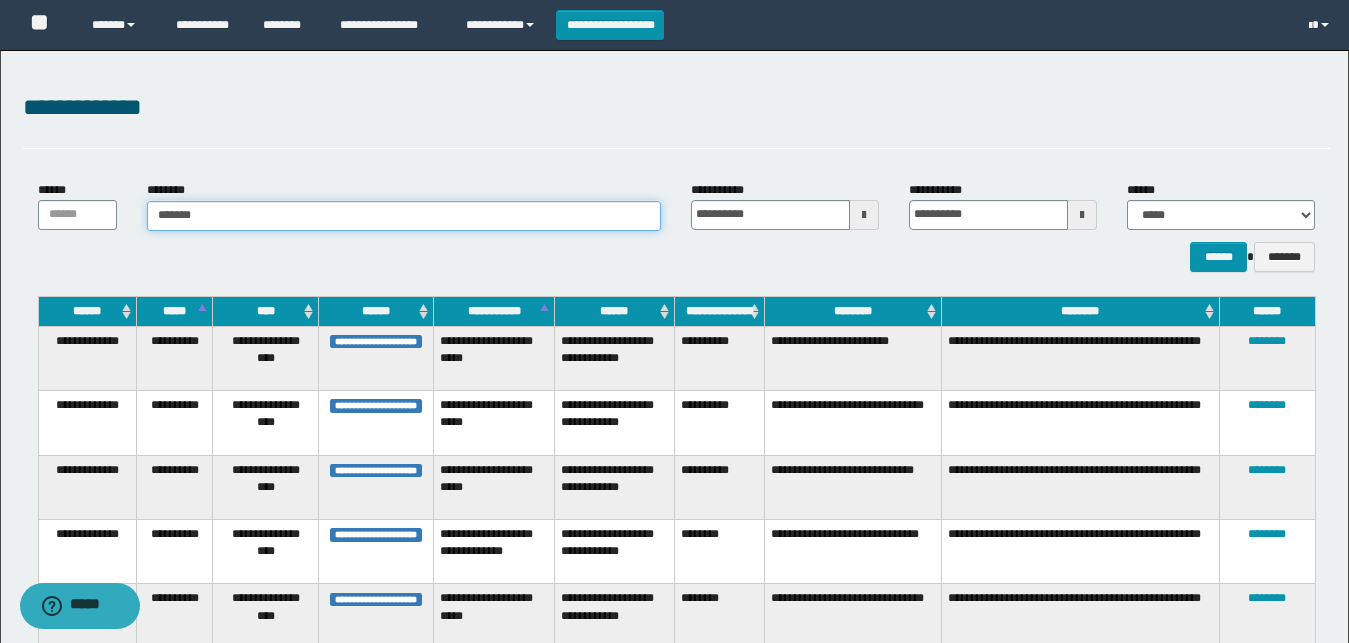 type on "*******" 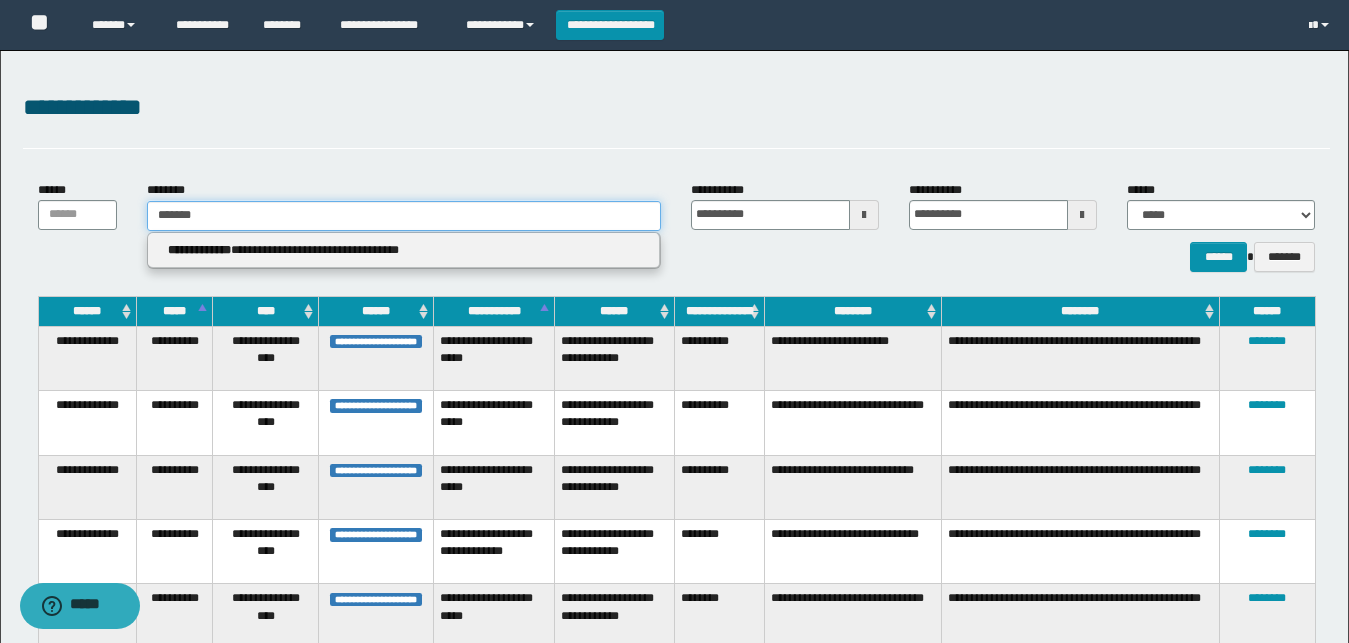 type on "*******" 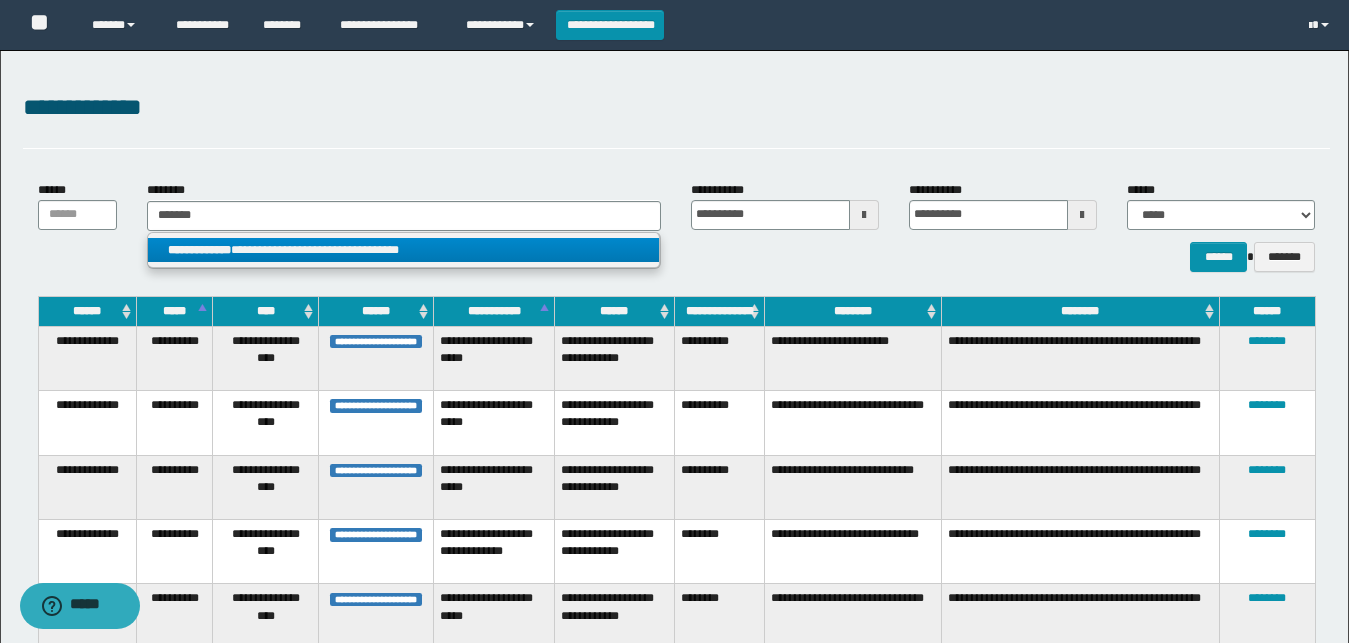 click on "**********" at bounding box center (404, 250) 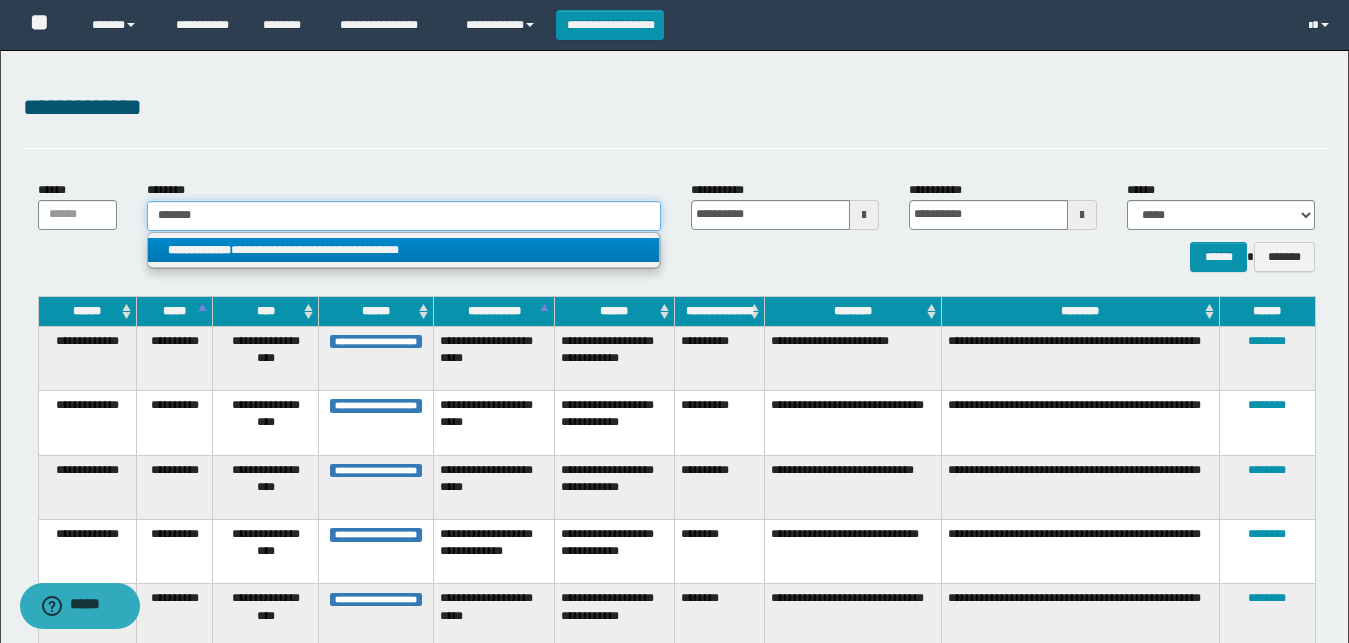 type 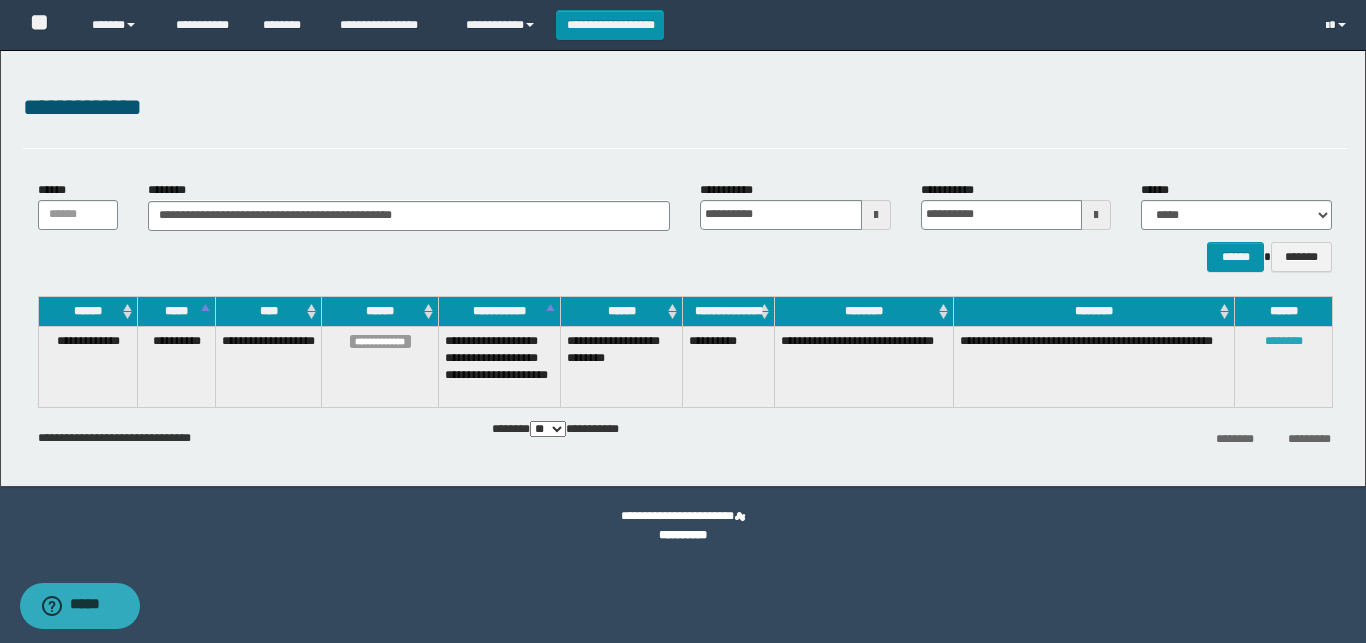 click on "********" at bounding box center (1284, 341) 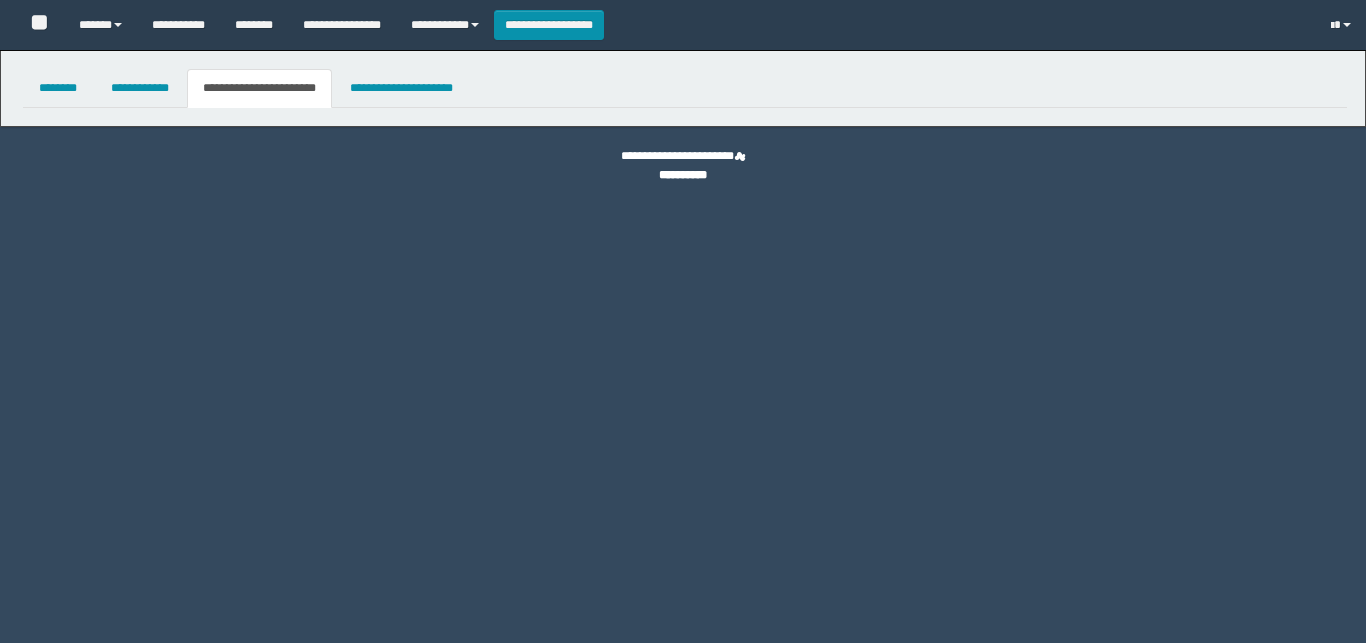 scroll, scrollTop: 0, scrollLeft: 0, axis: both 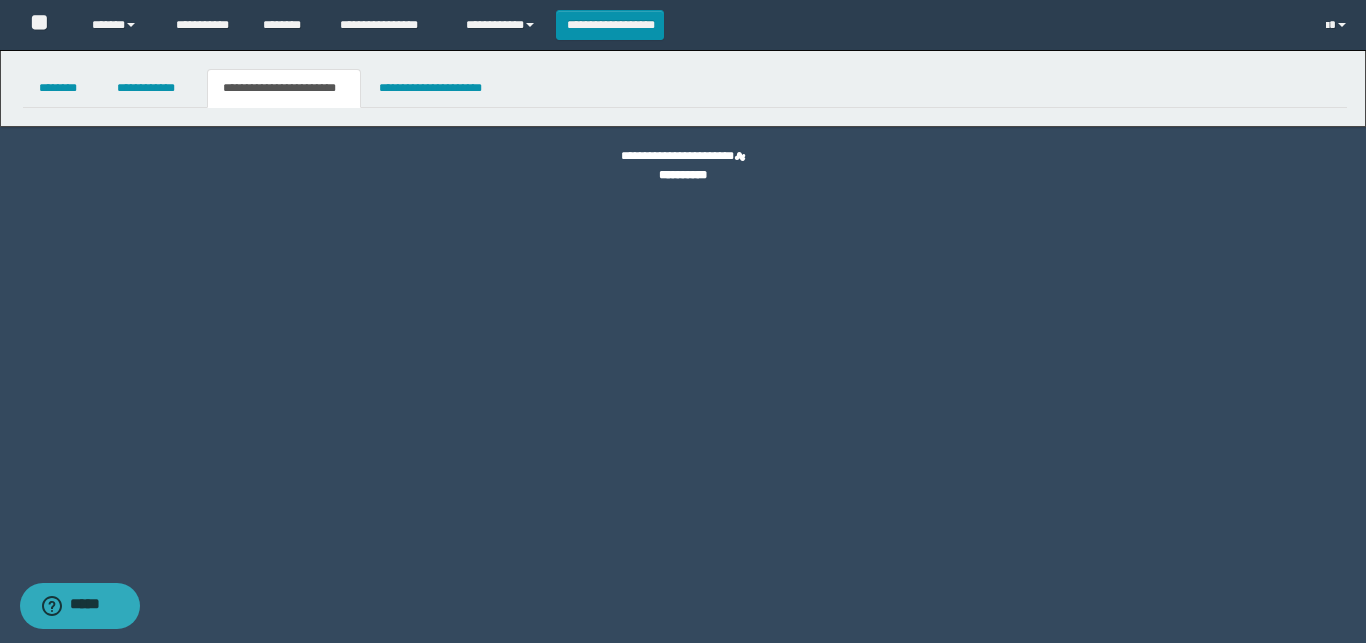 click on "**********" at bounding box center (284, 88) 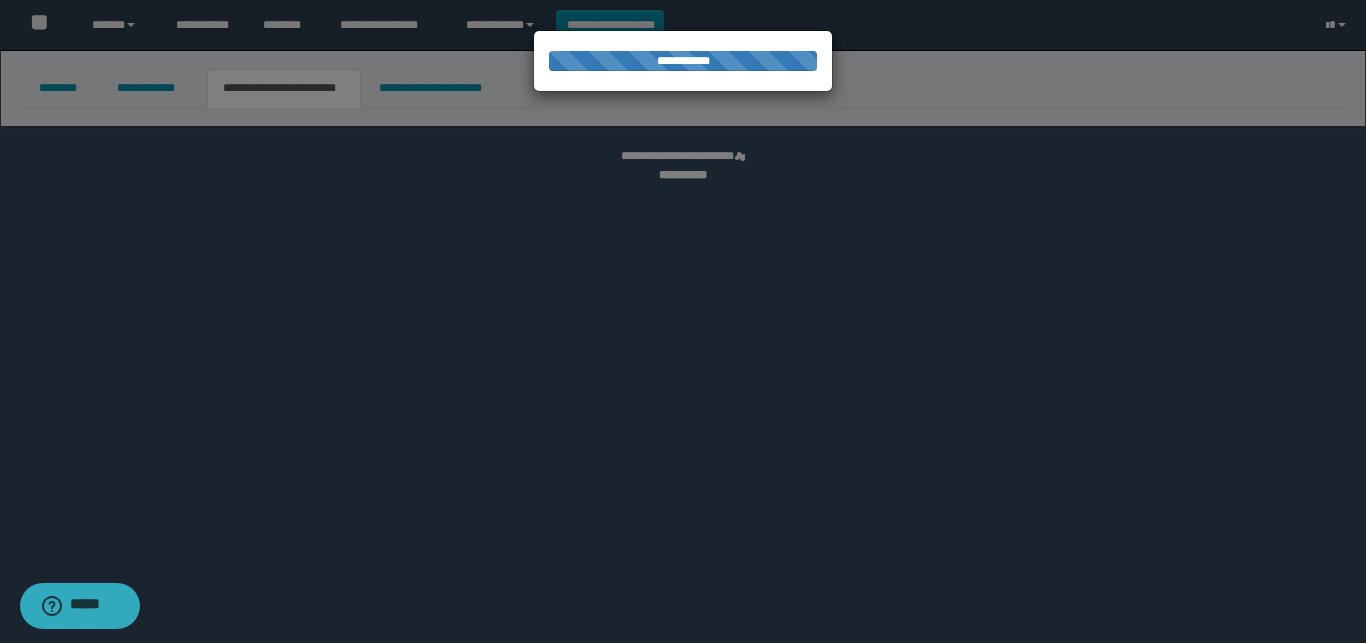 click at bounding box center [683, 321] 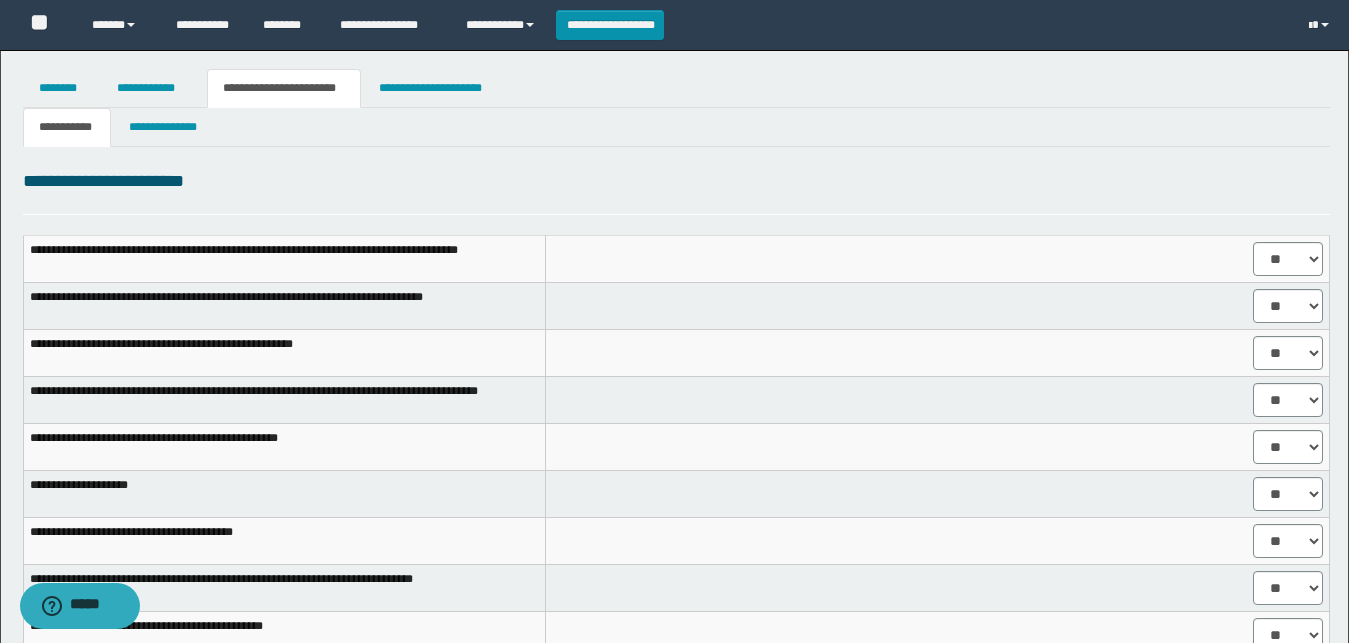 click on "**********" at bounding box center [284, 88] 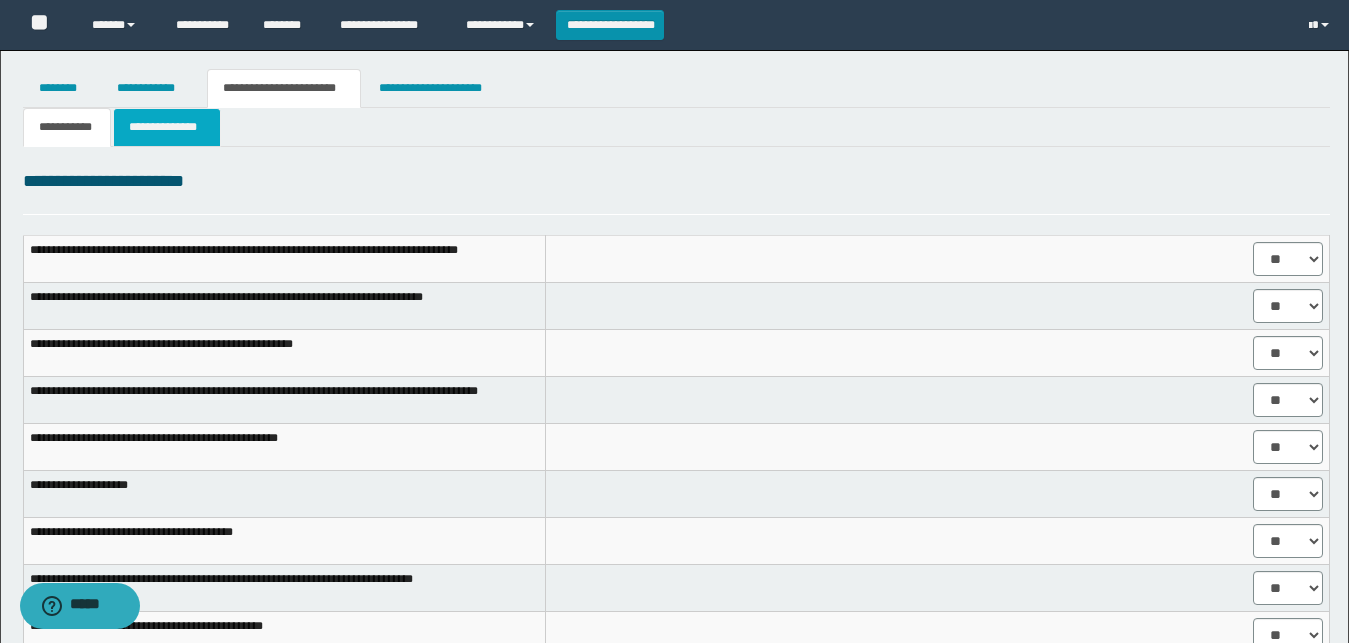 click on "**********" at bounding box center (167, 127) 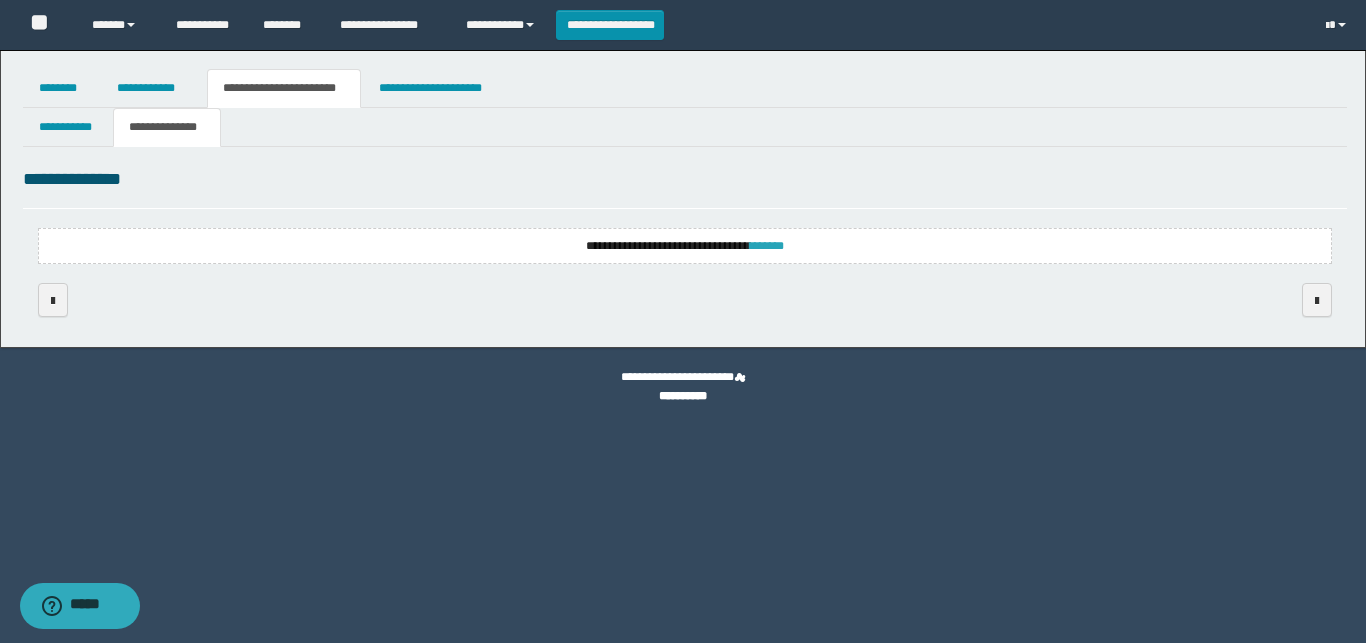 click on "*******" at bounding box center [767, 246] 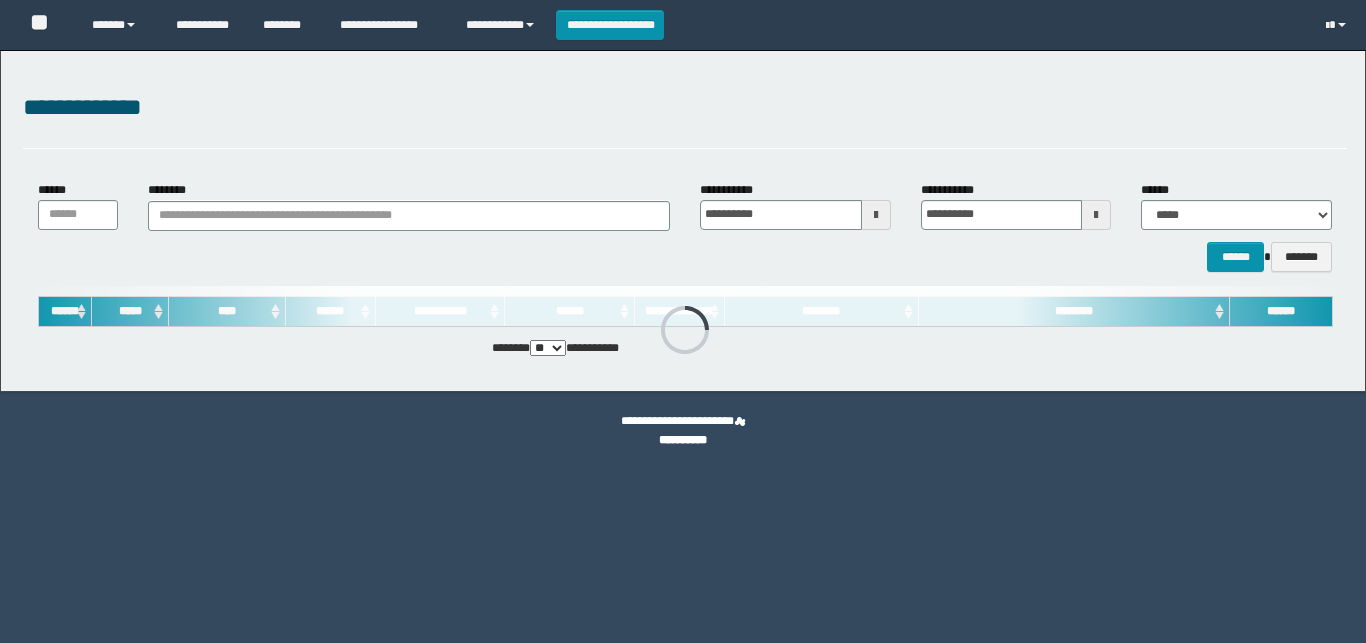 scroll, scrollTop: 0, scrollLeft: 0, axis: both 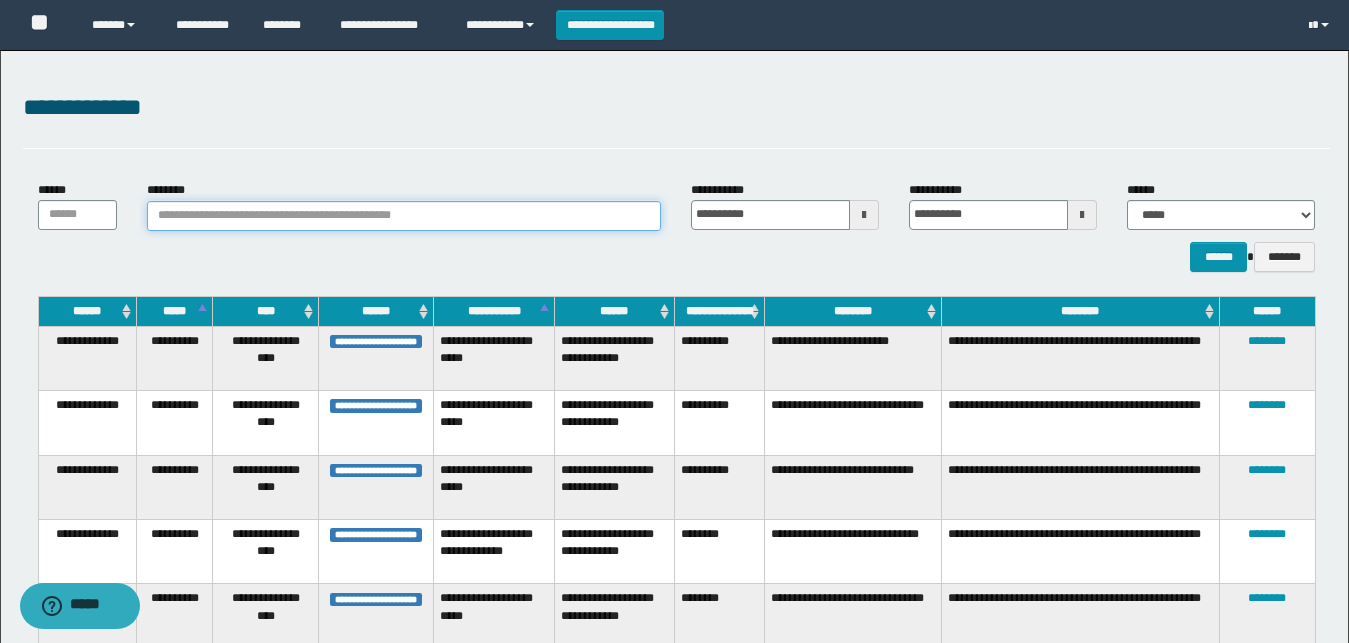 click on "********" at bounding box center (404, 216) 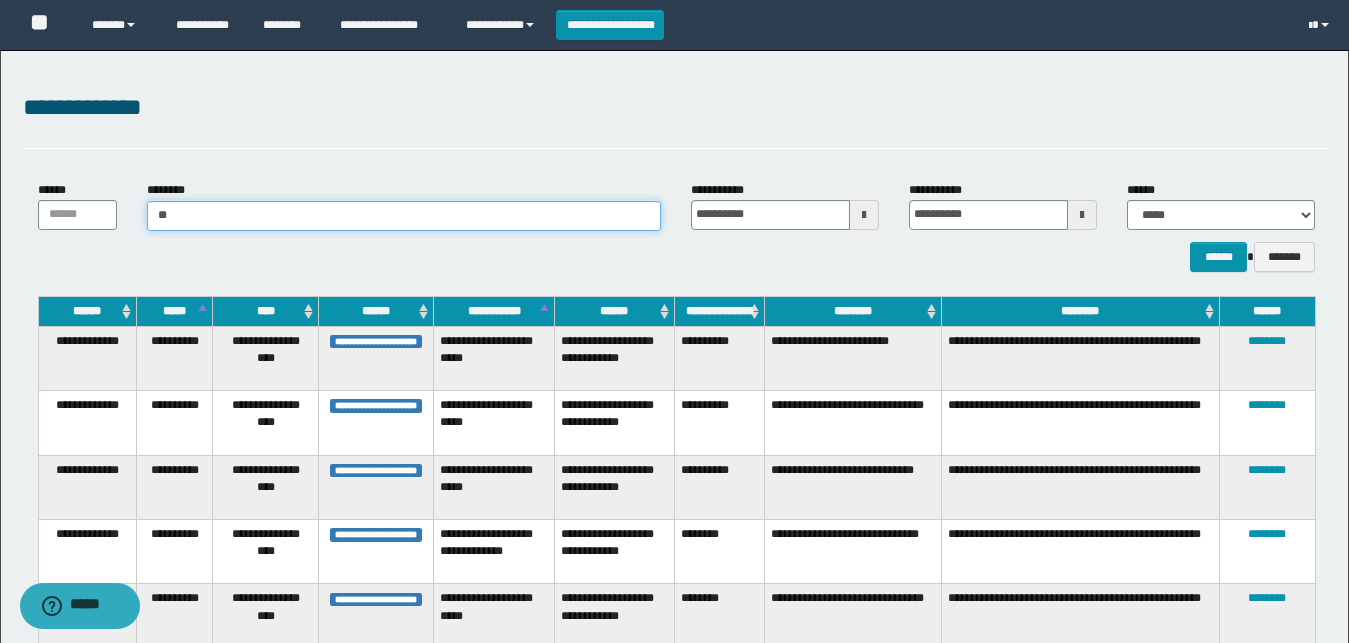 type on "***" 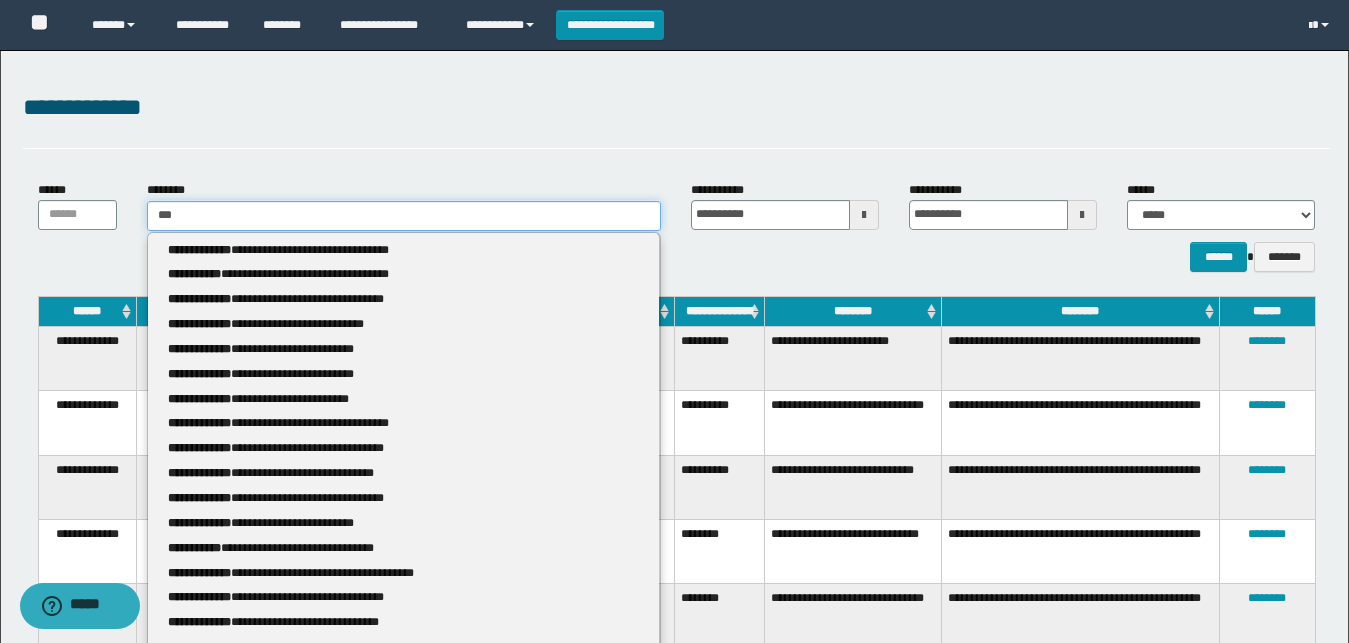 type on "***" 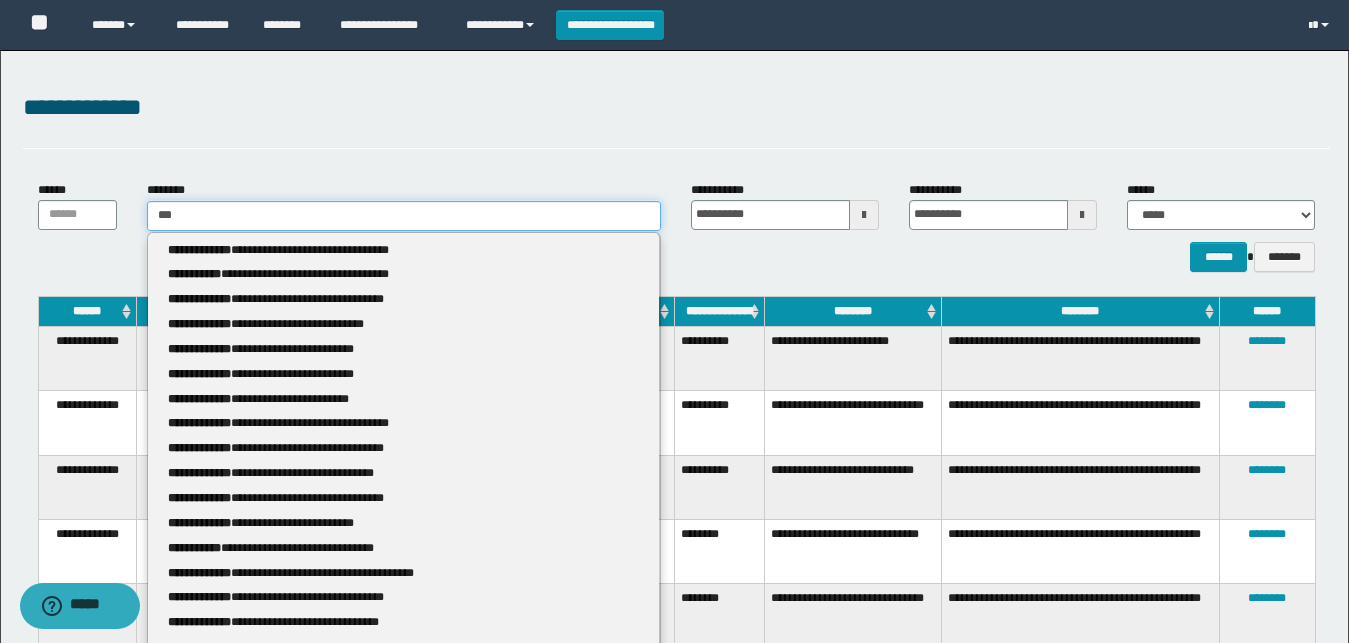 type 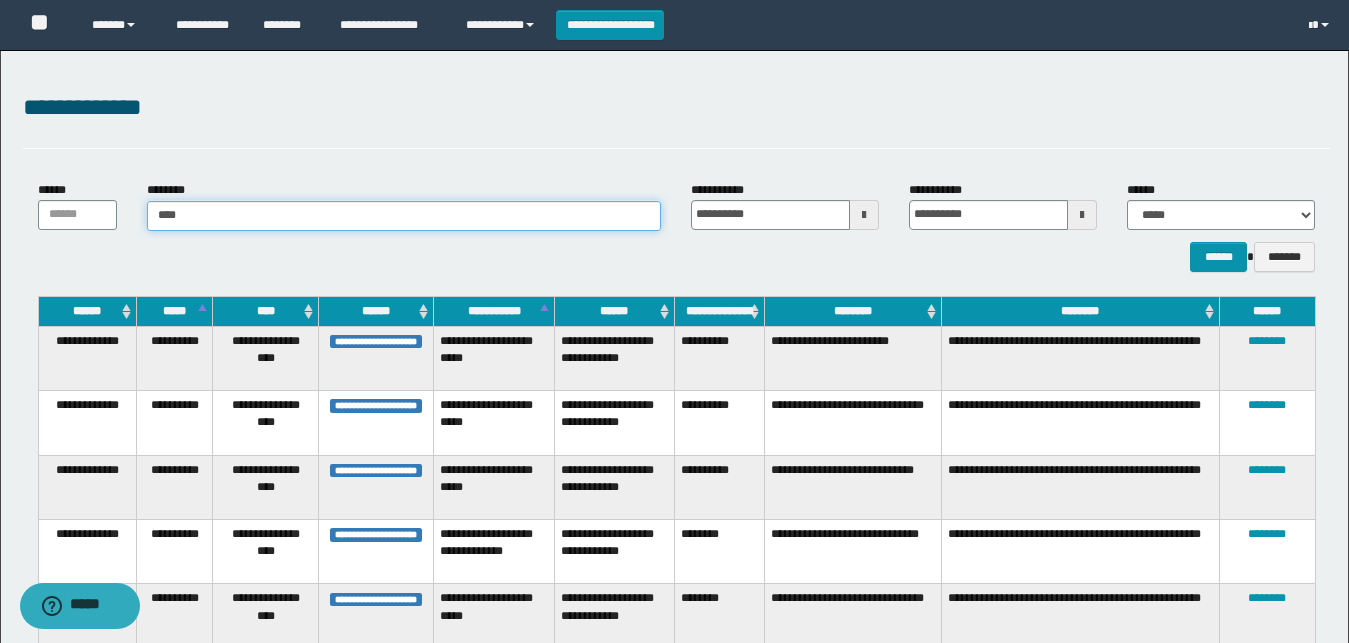 type on "****" 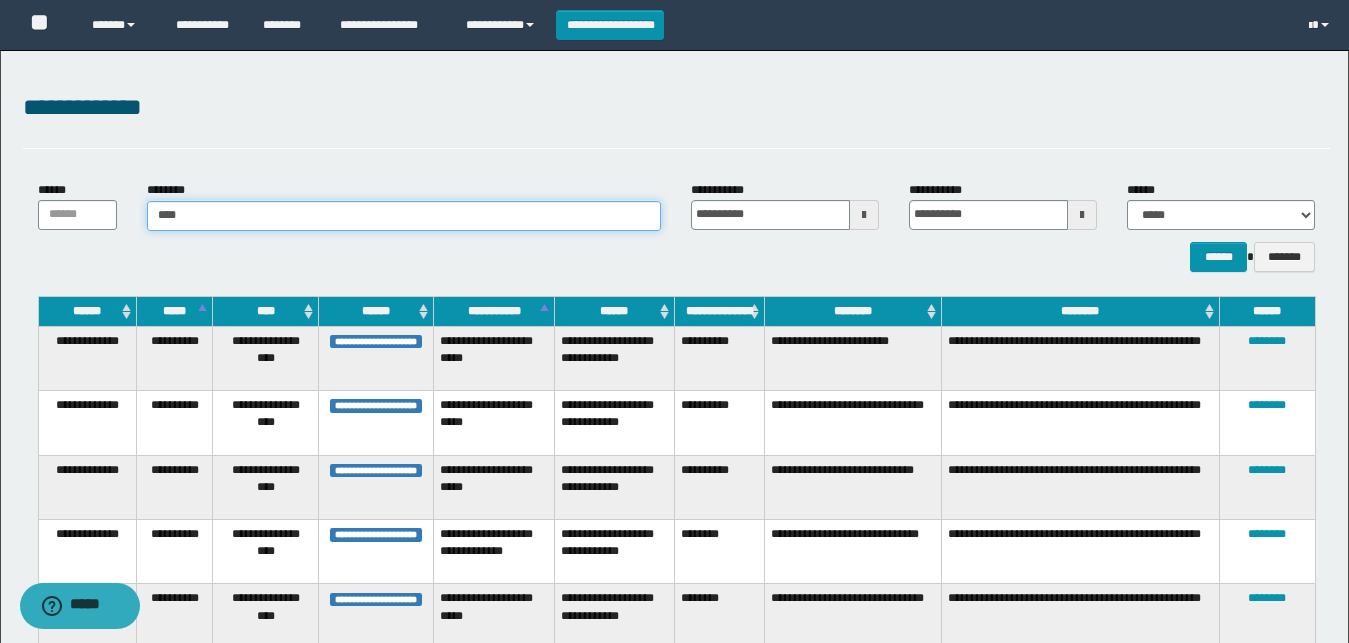 type 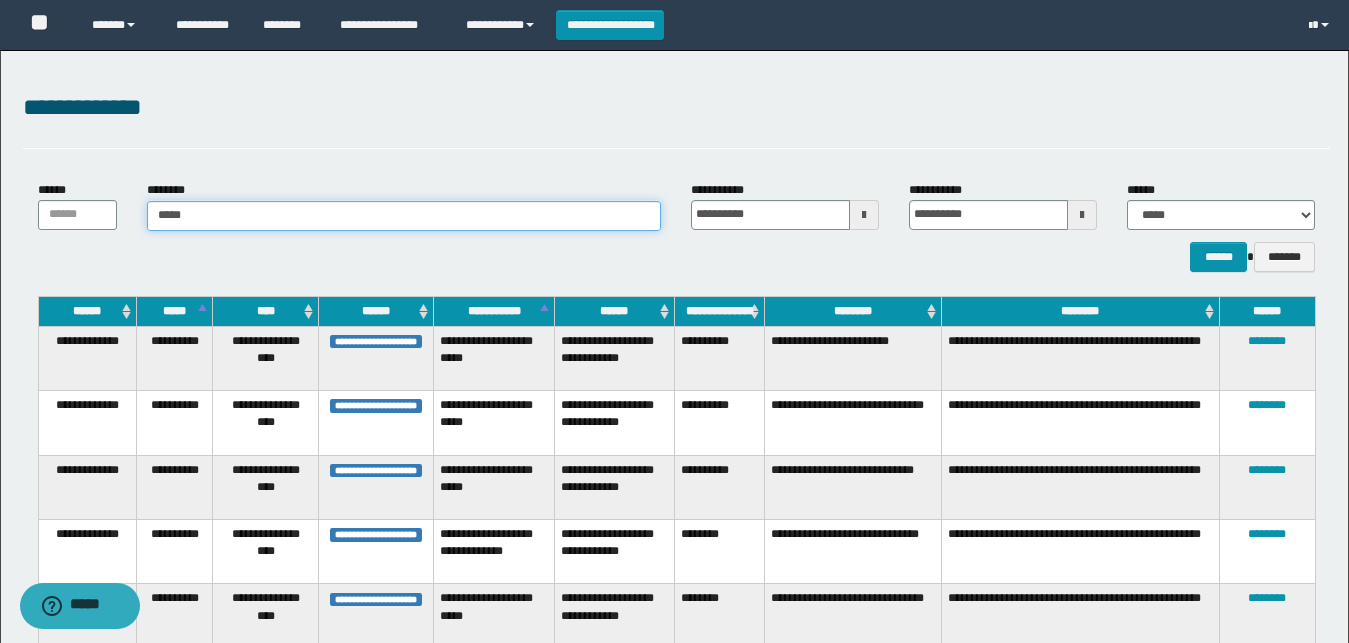 type on "*****" 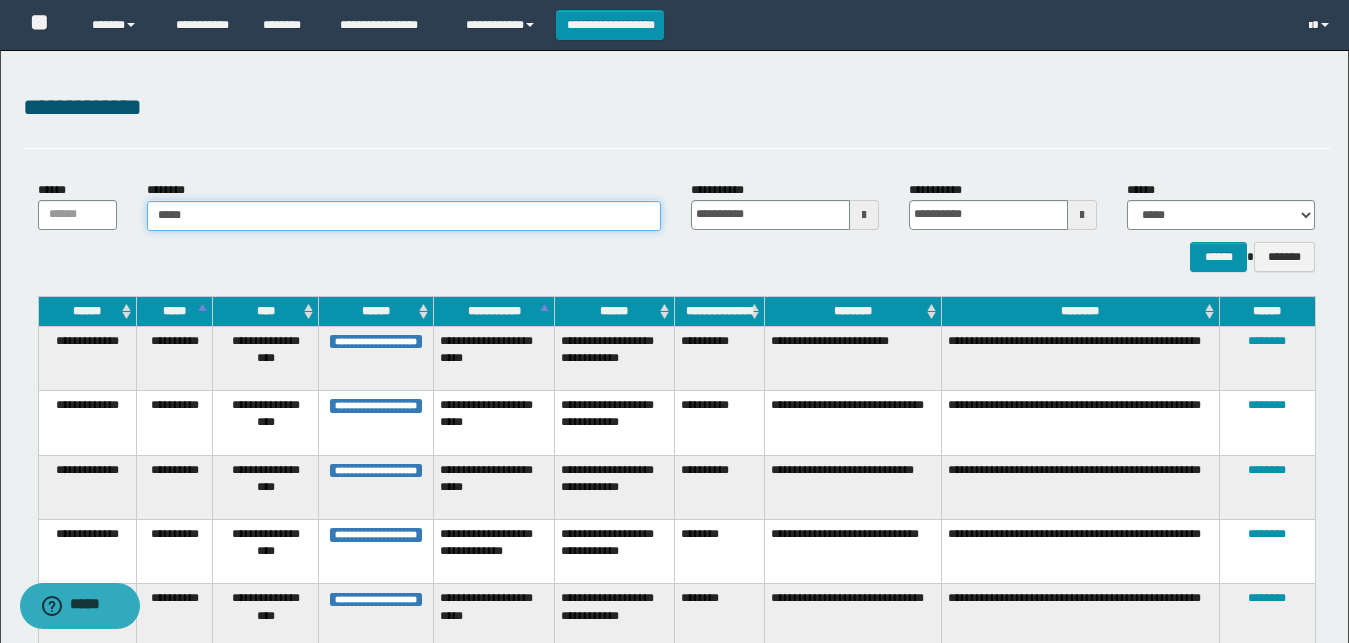 type 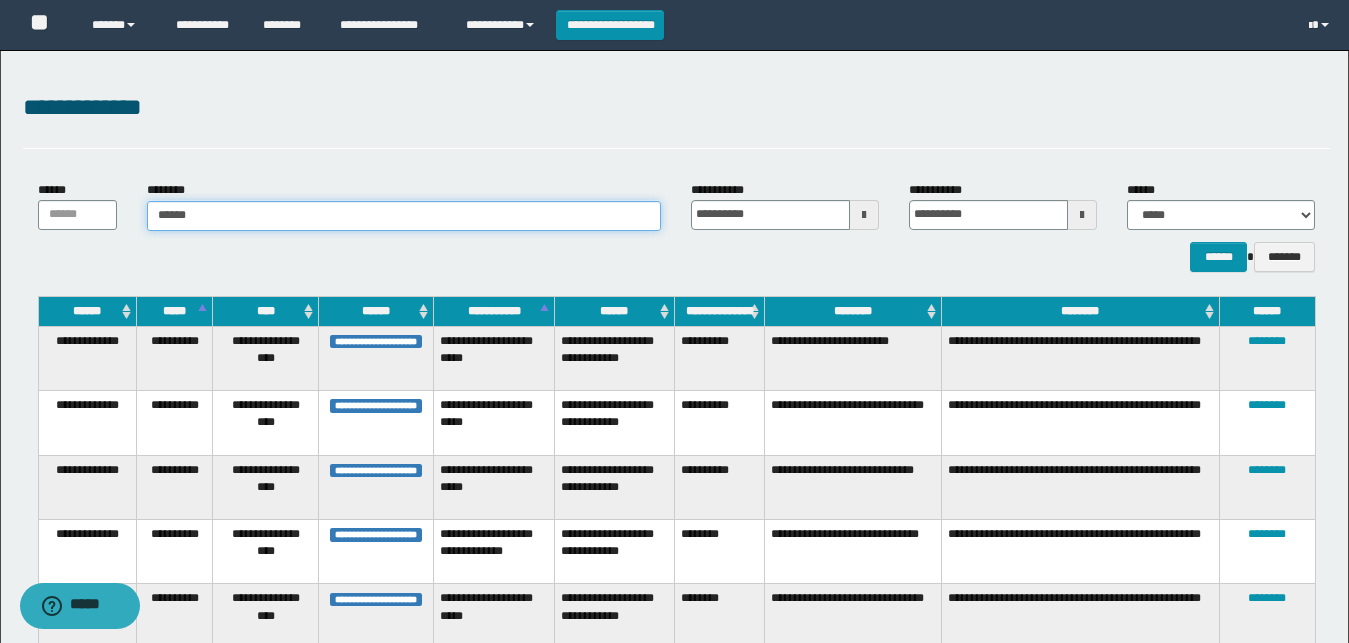 type on "*******" 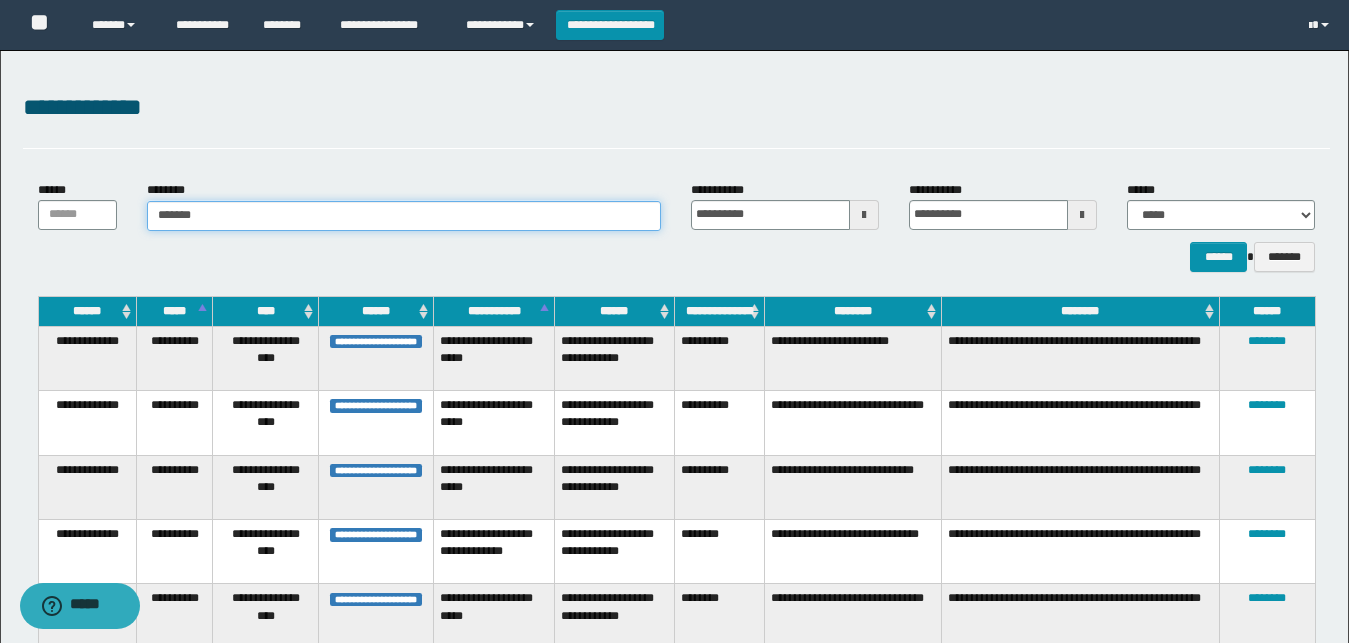 type on "*******" 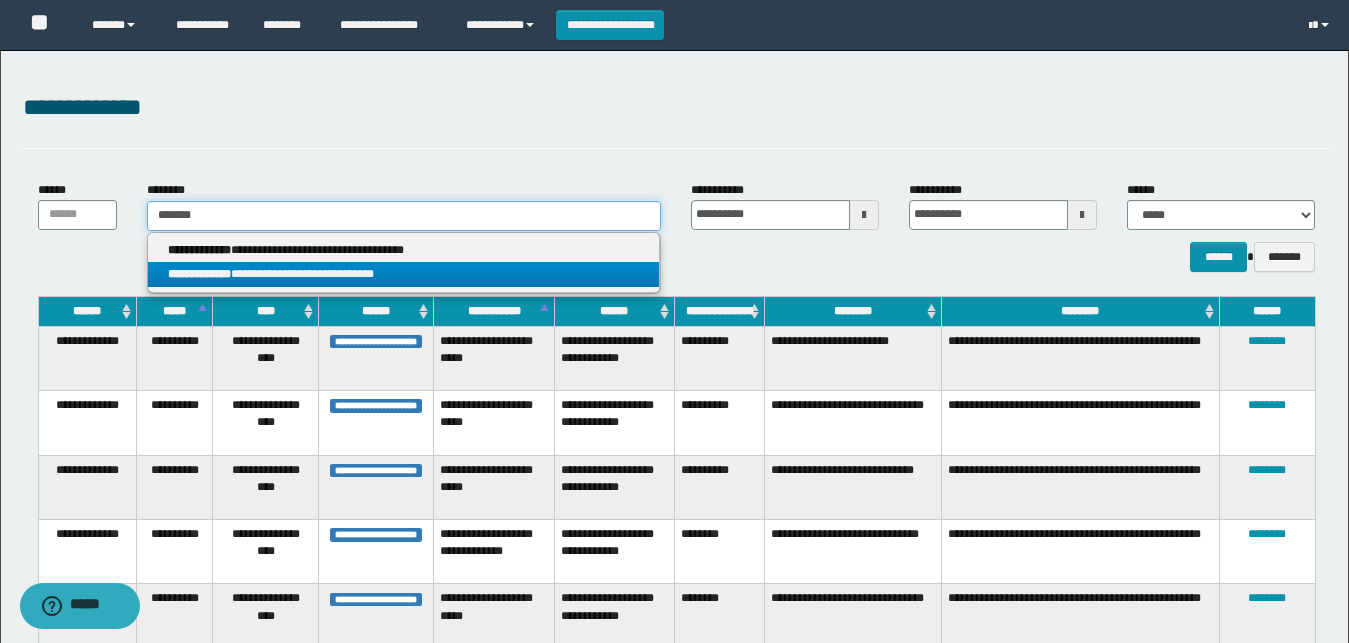 type on "*******" 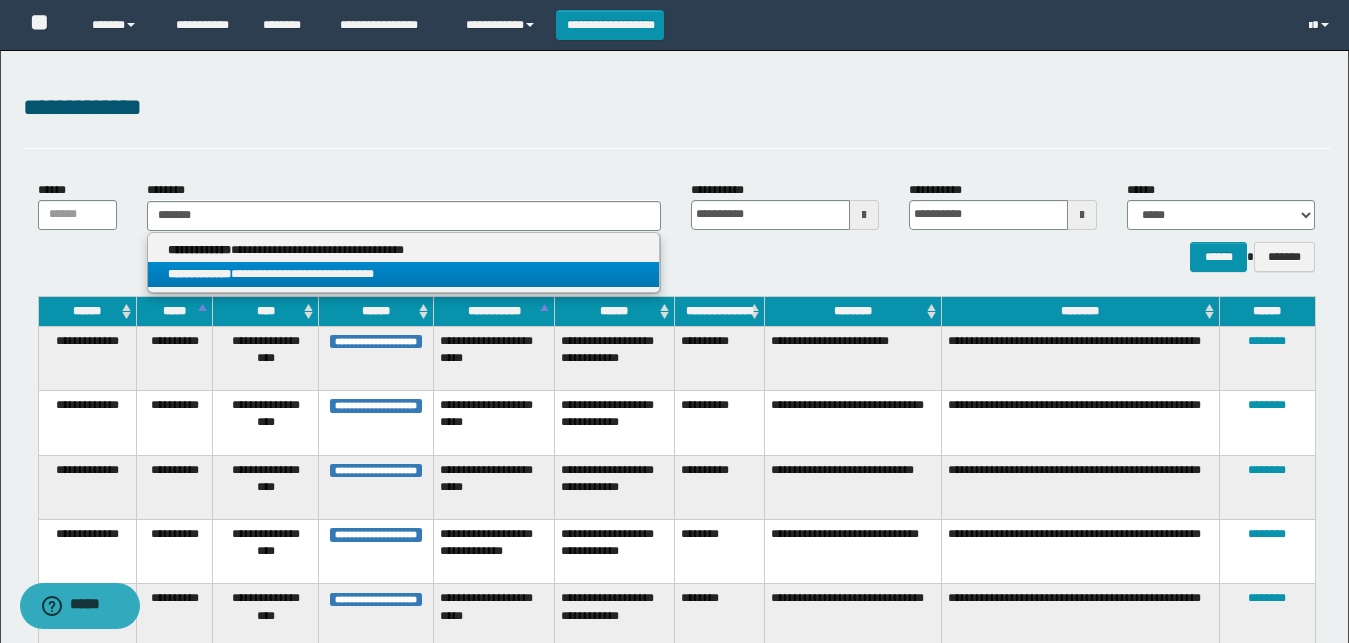 click on "**********" at bounding box center [404, 274] 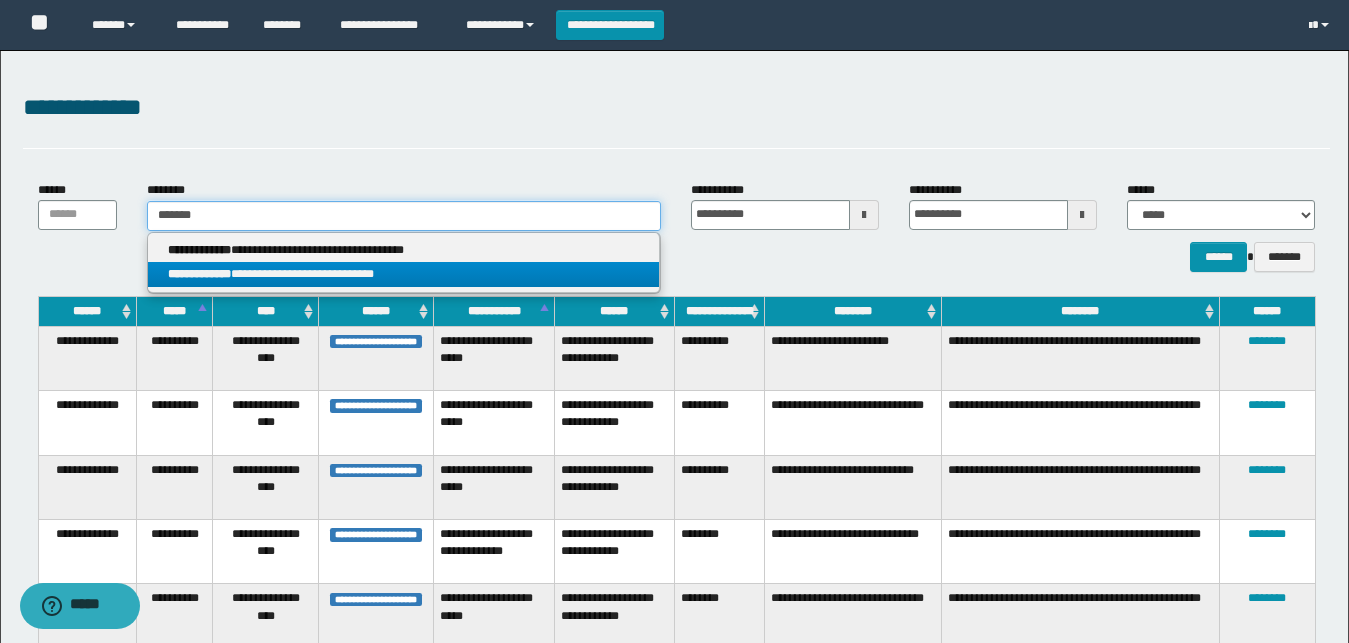 type 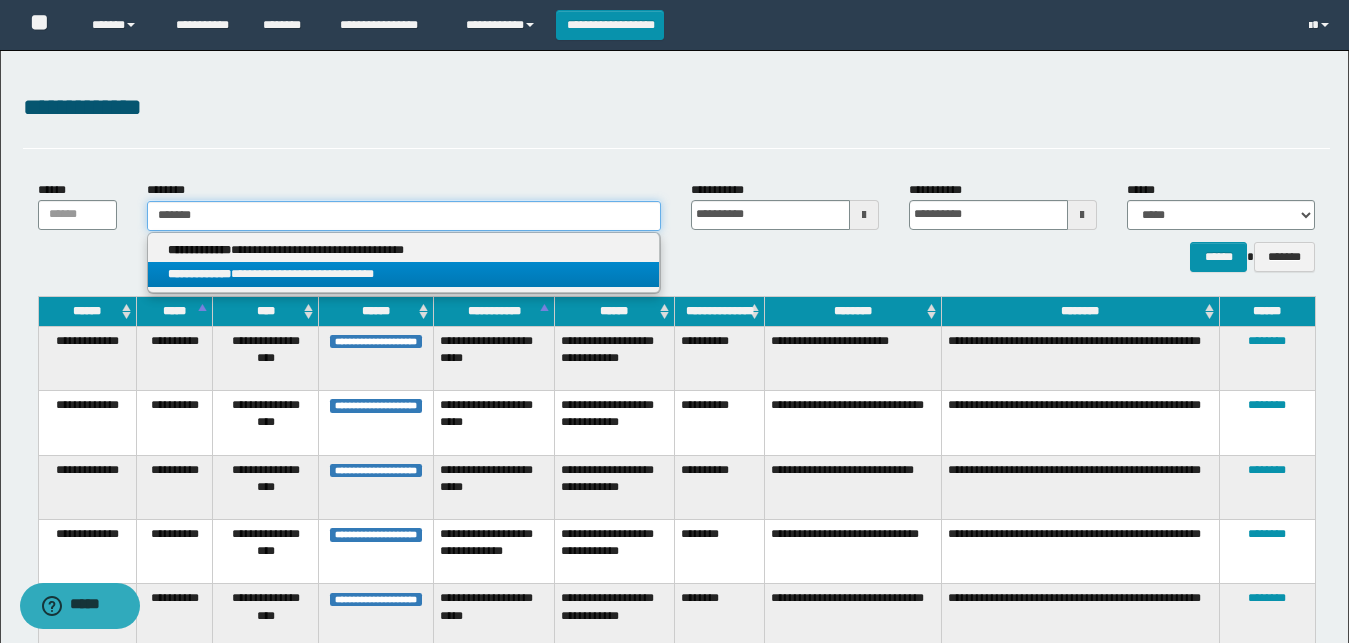 type on "**********" 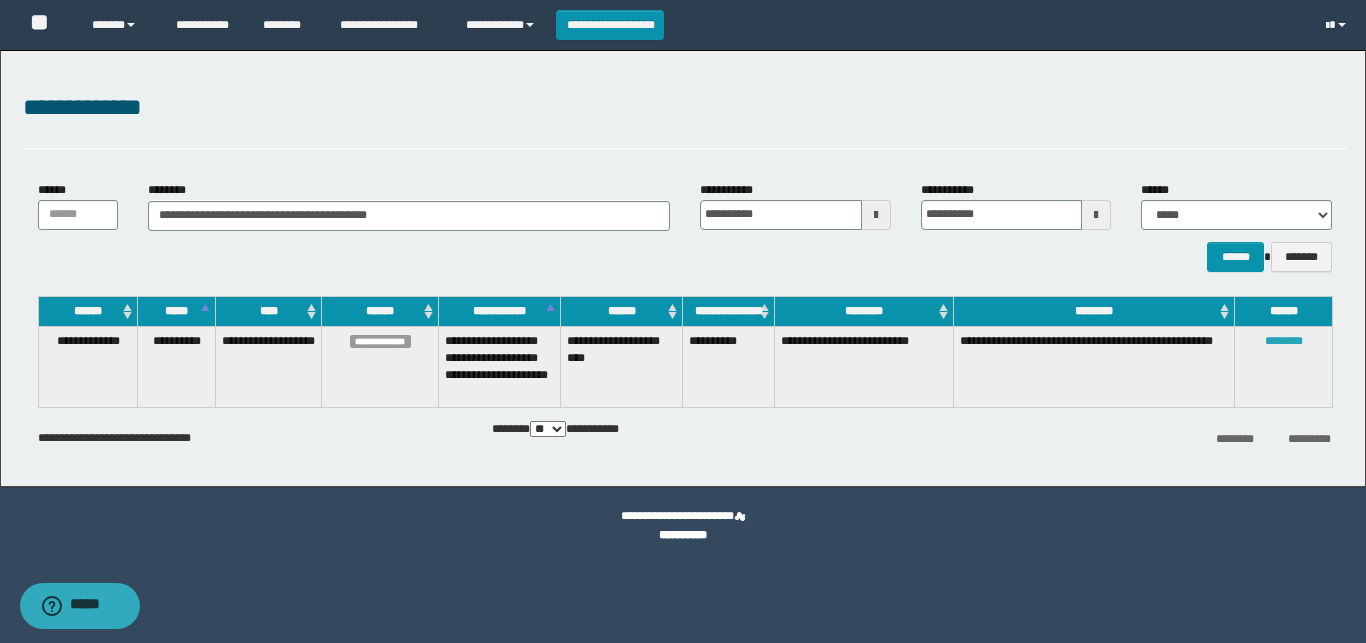 click on "********" at bounding box center [1284, 341] 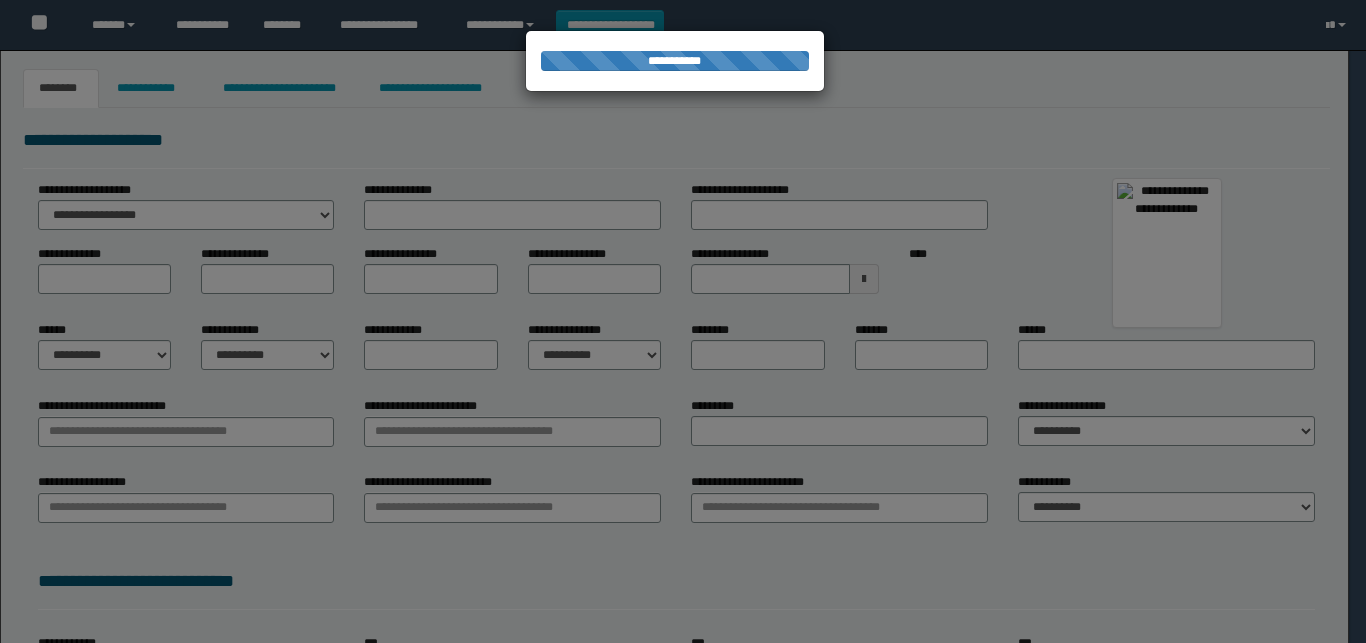 scroll, scrollTop: 0, scrollLeft: 0, axis: both 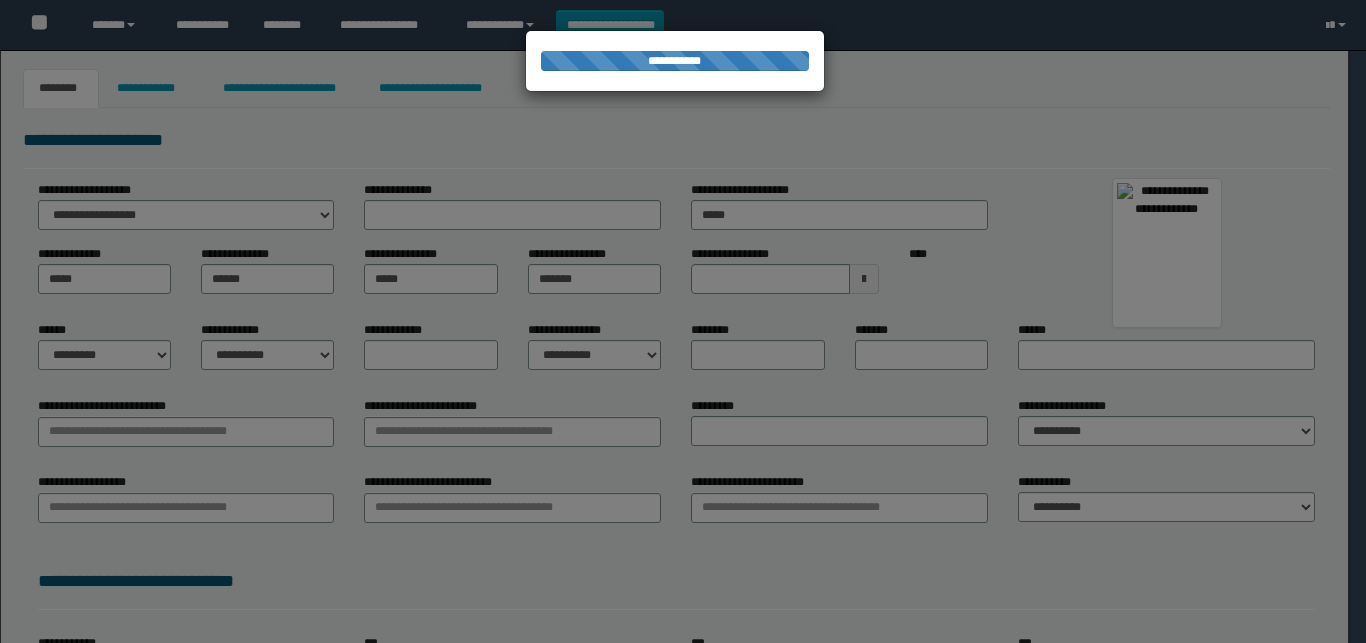 select on "*" 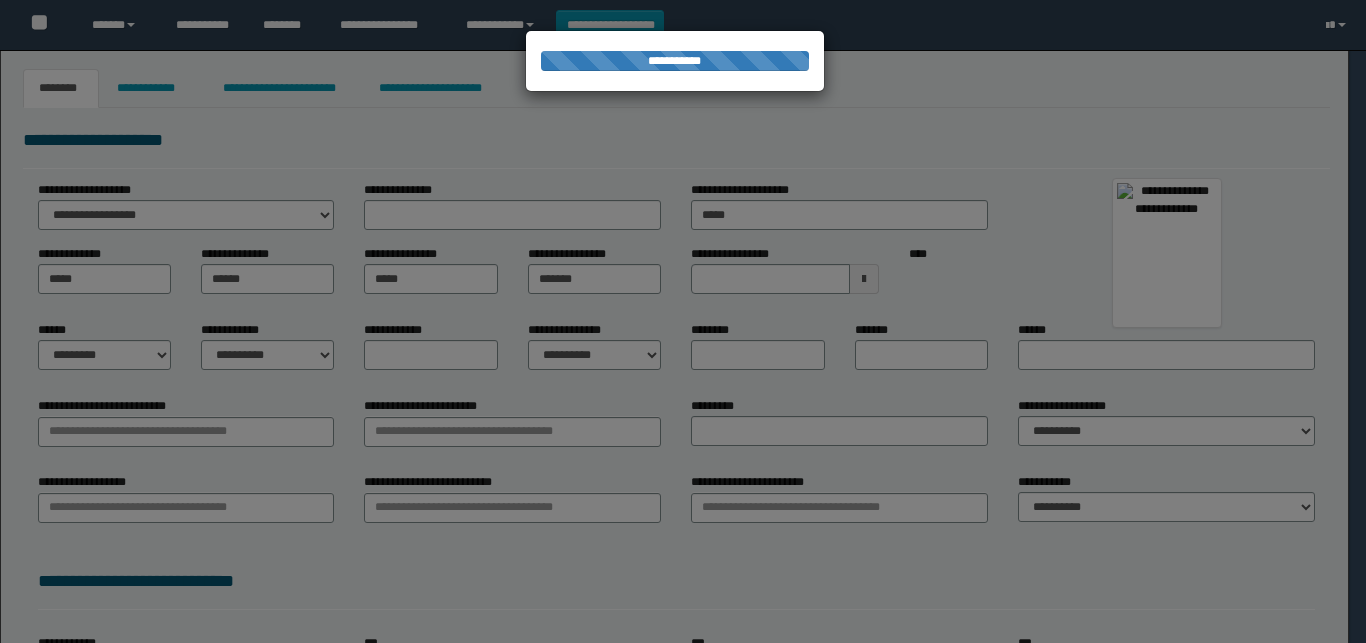 select on "*" 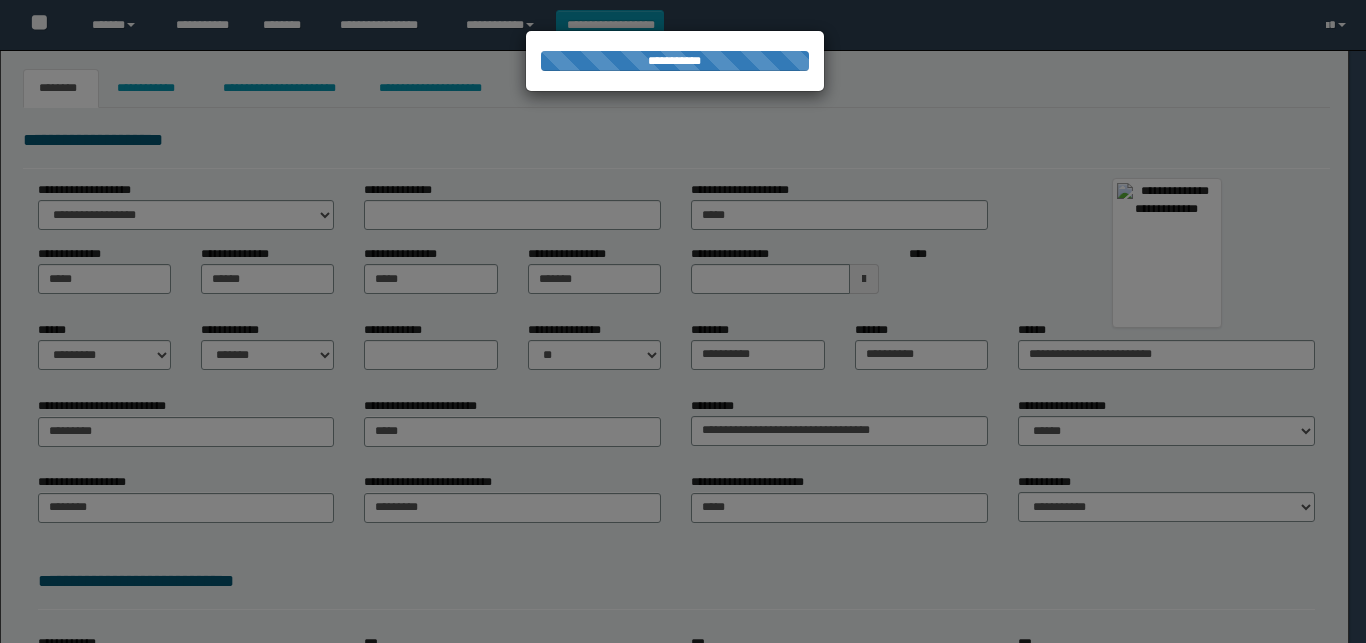 scroll, scrollTop: 0, scrollLeft: 0, axis: both 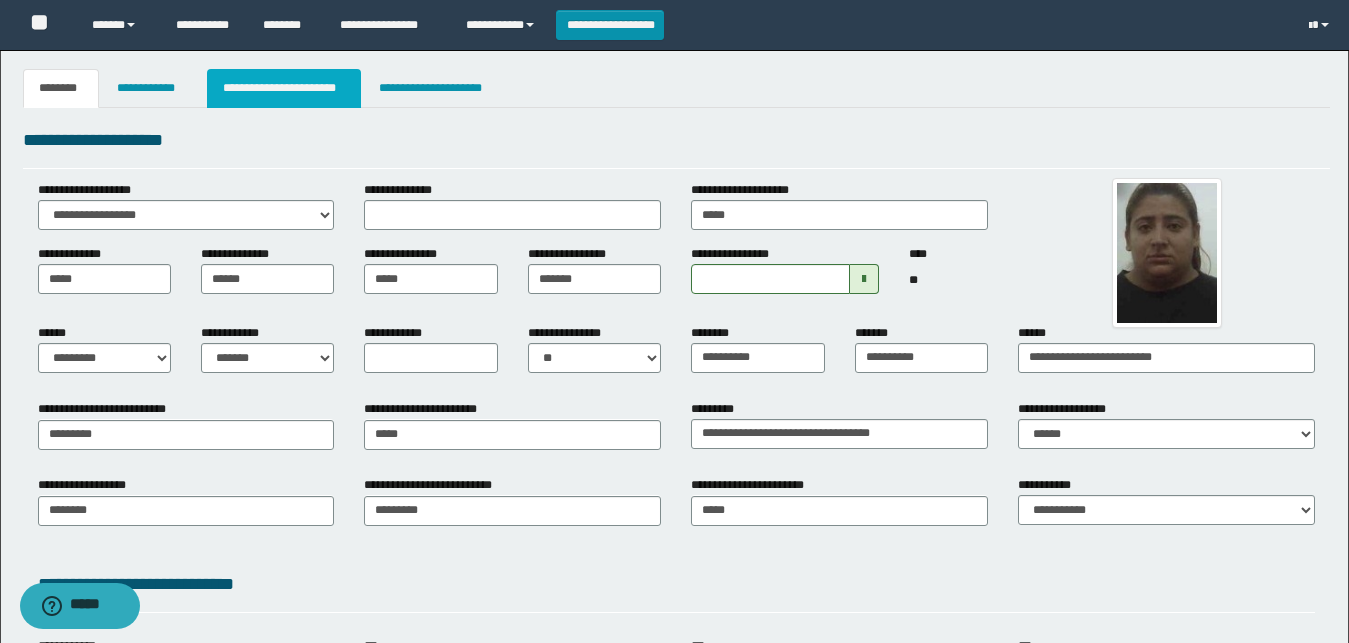 click on "**********" at bounding box center (284, 88) 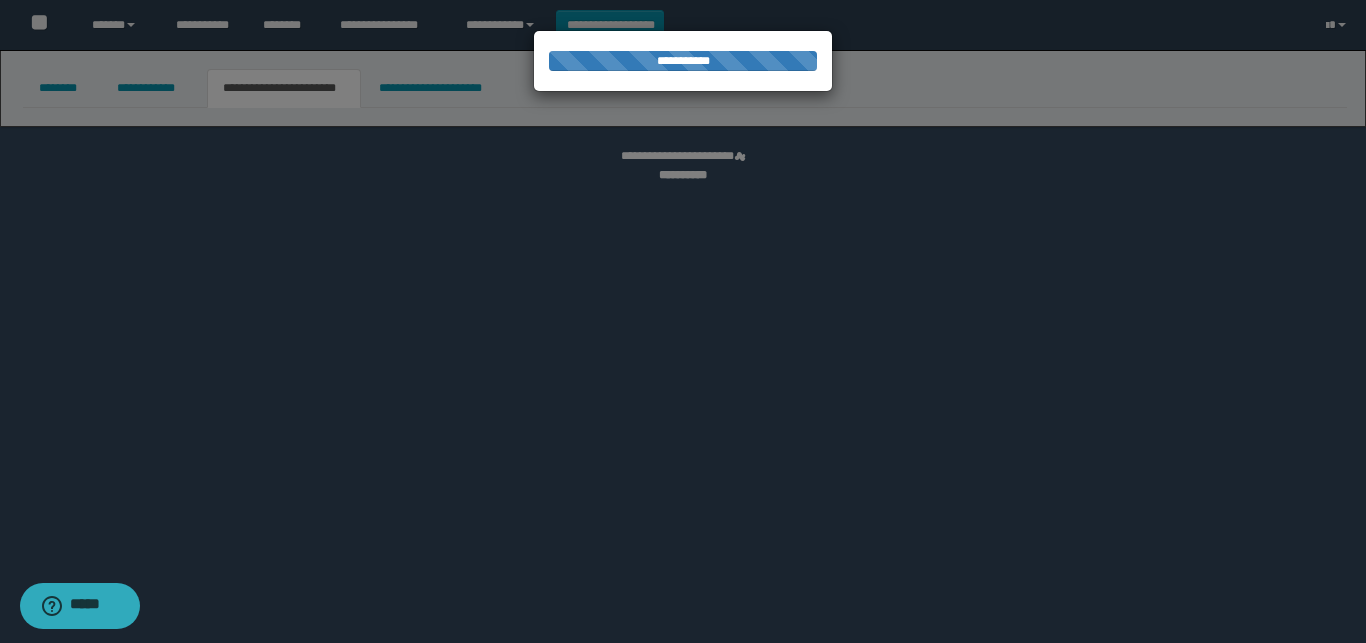 select on "****" 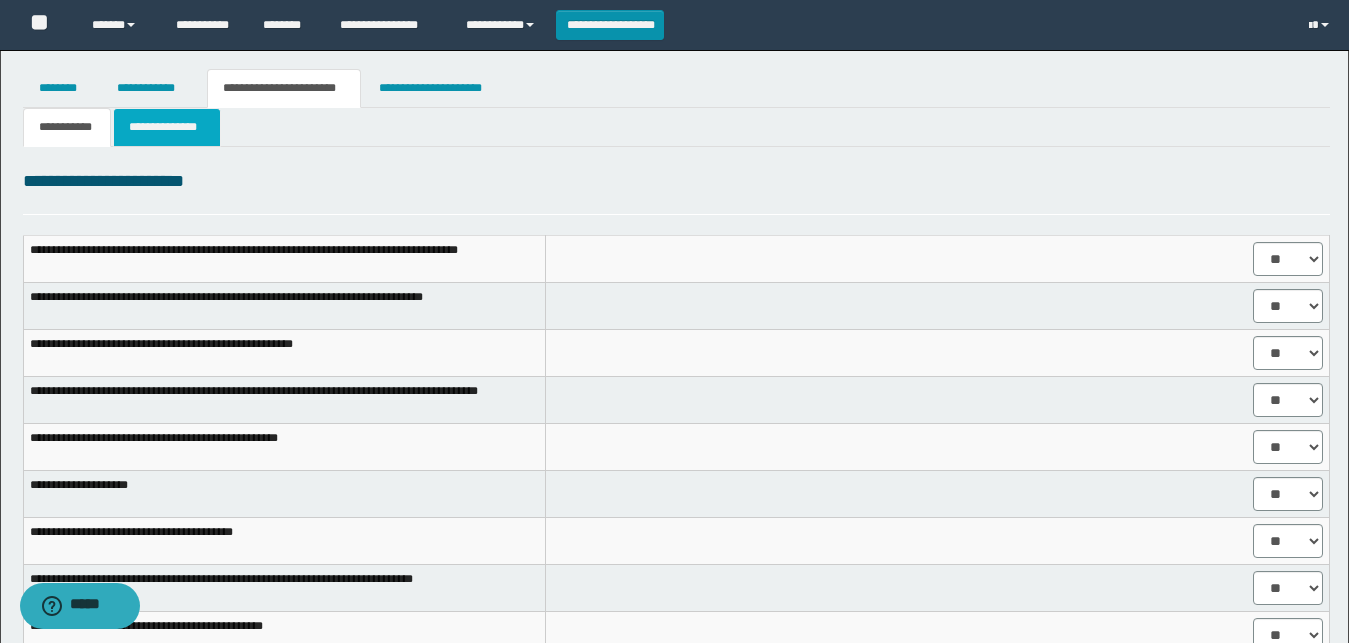 click on "**********" at bounding box center (167, 127) 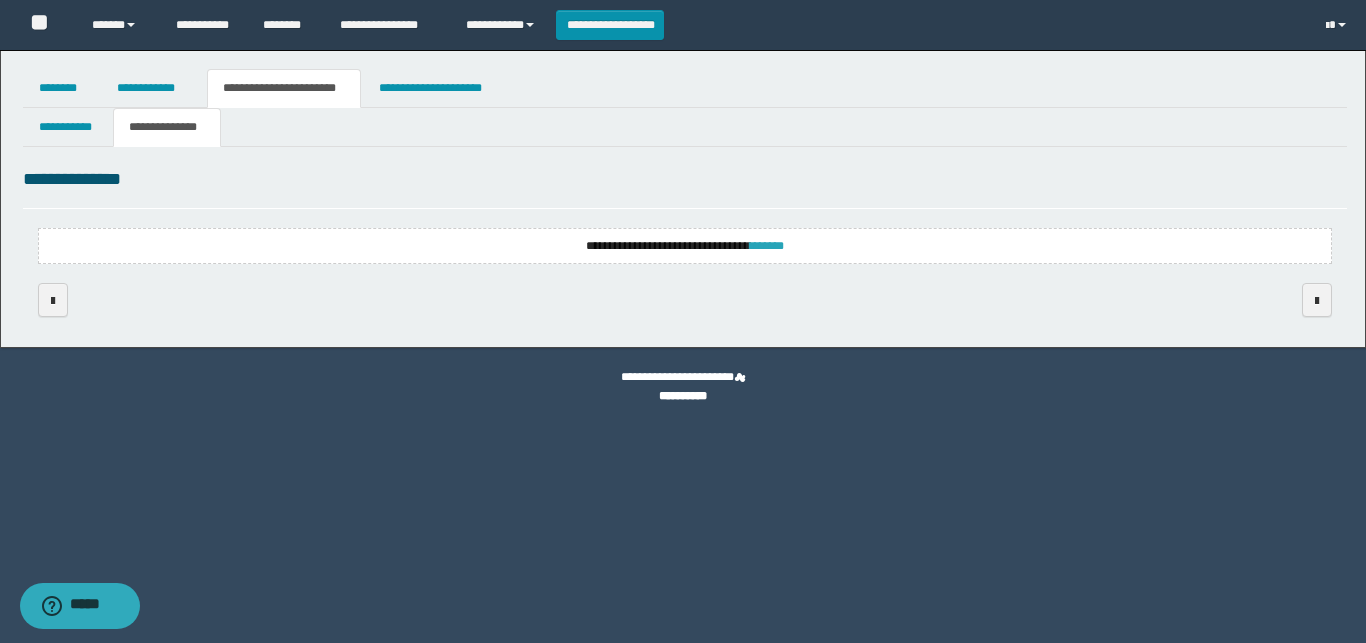 click on "*******" at bounding box center [767, 246] 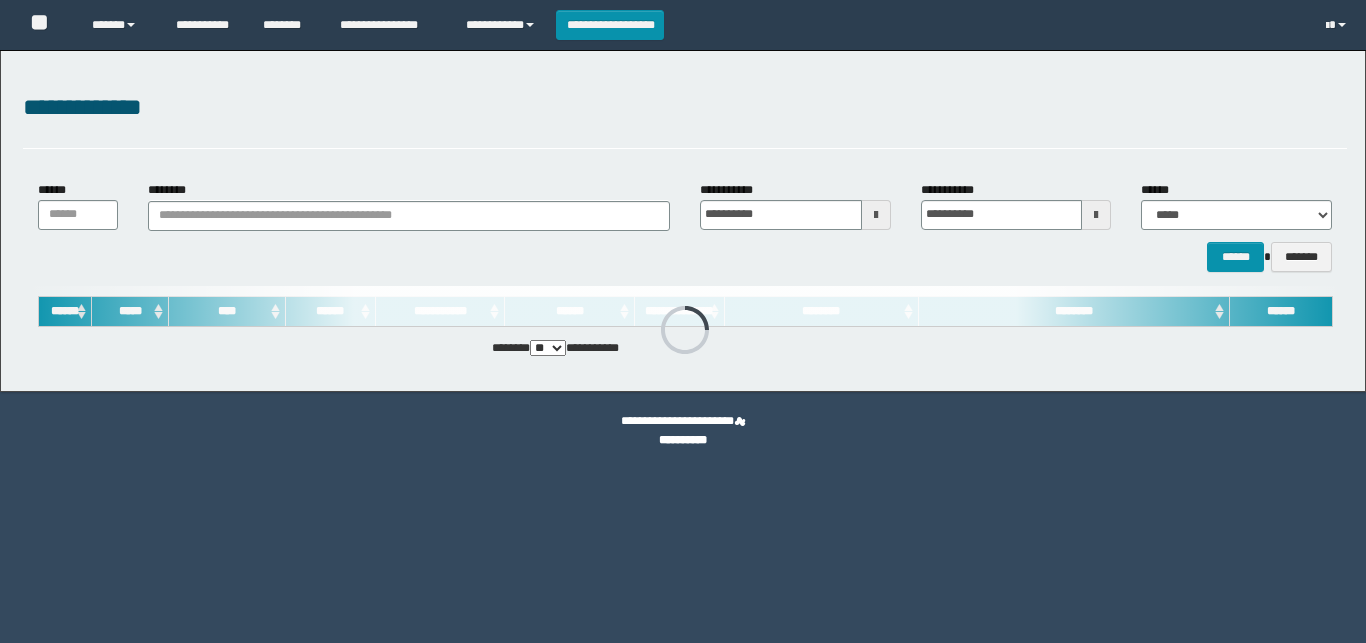 scroll, scrollTop: 0, scrollLeft: 0, axis: both 